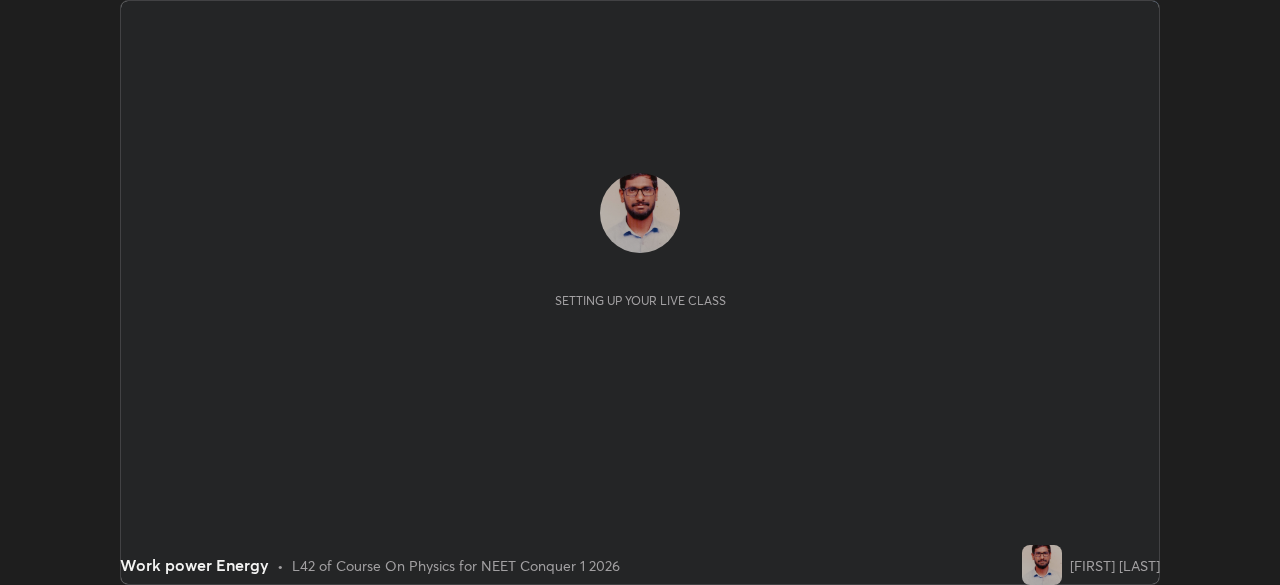 scroll, scrollTop: 0, scrollLeft: 0, axis: both 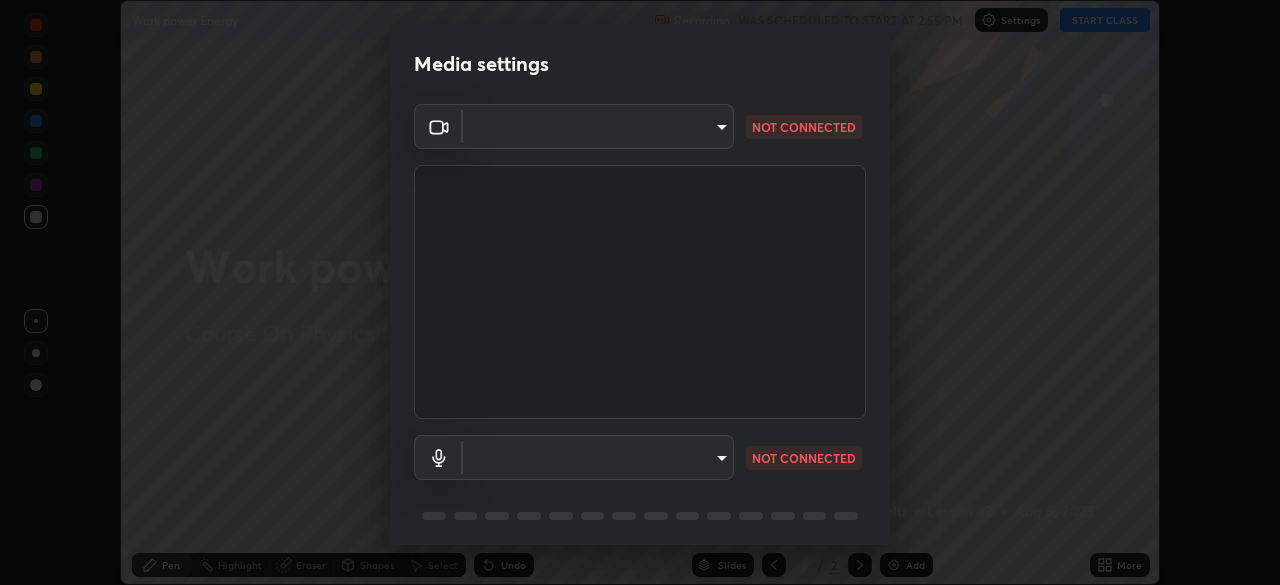 type on "b98531ccb291fb31e3b89e40f042c7c38db18d895562f17e0e36bfb5aca72fd8" 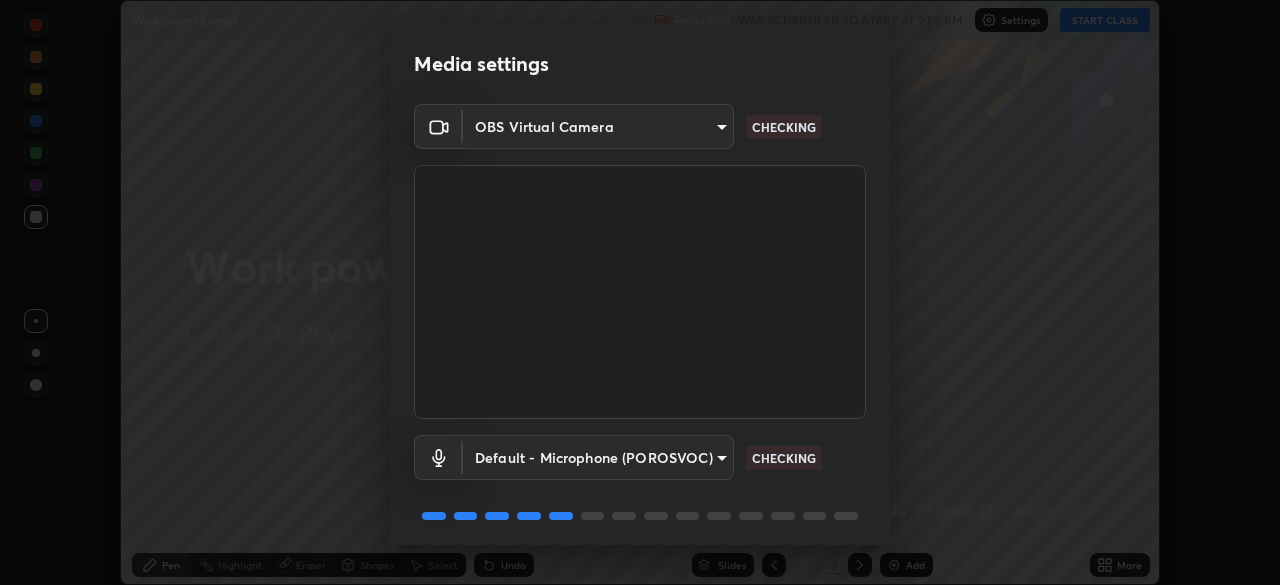 scroll, scrollTop: 71, scrollLeft: 0, axis: vertical 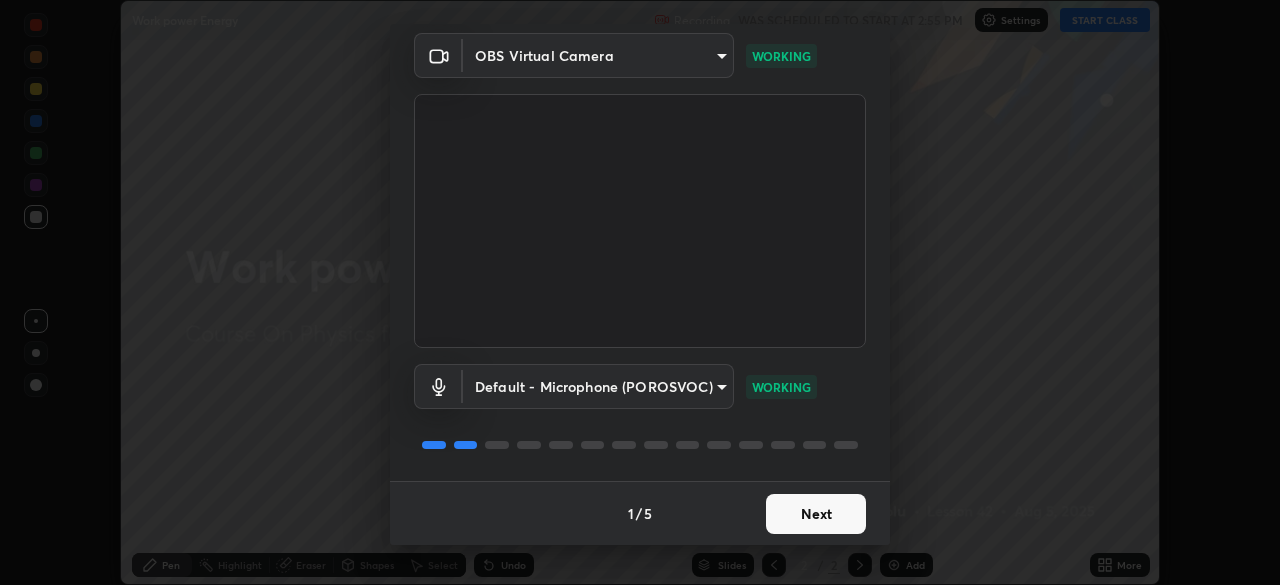 click on "Next" at bounding box center [816, 514] 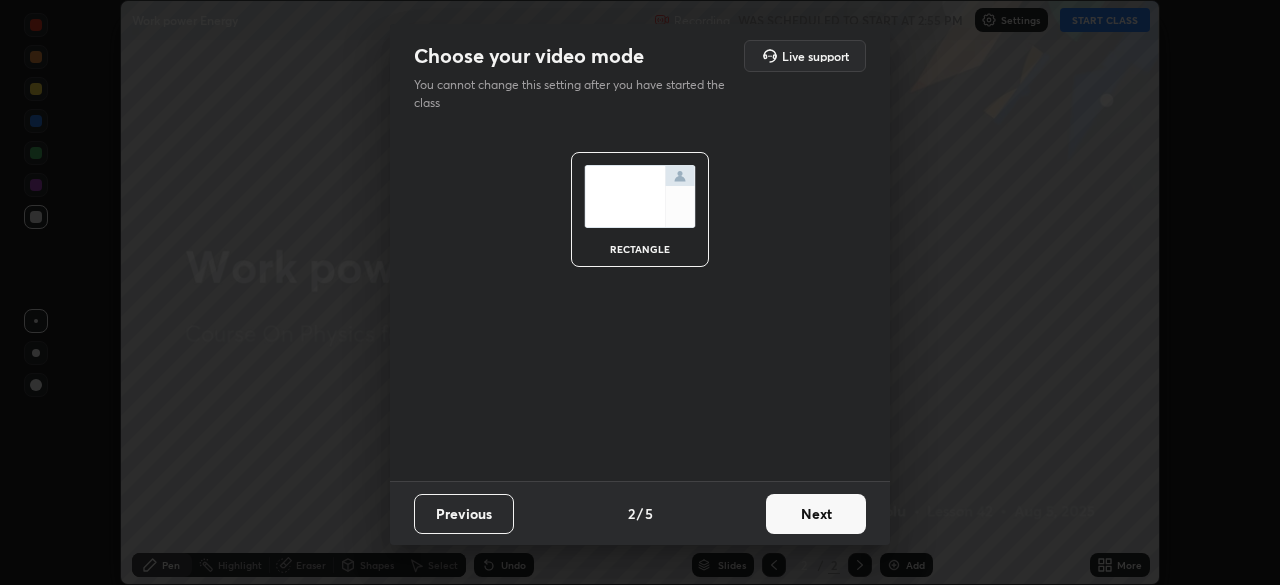scroll, scrollTop: 0, scrollLeft: 0, axis: both 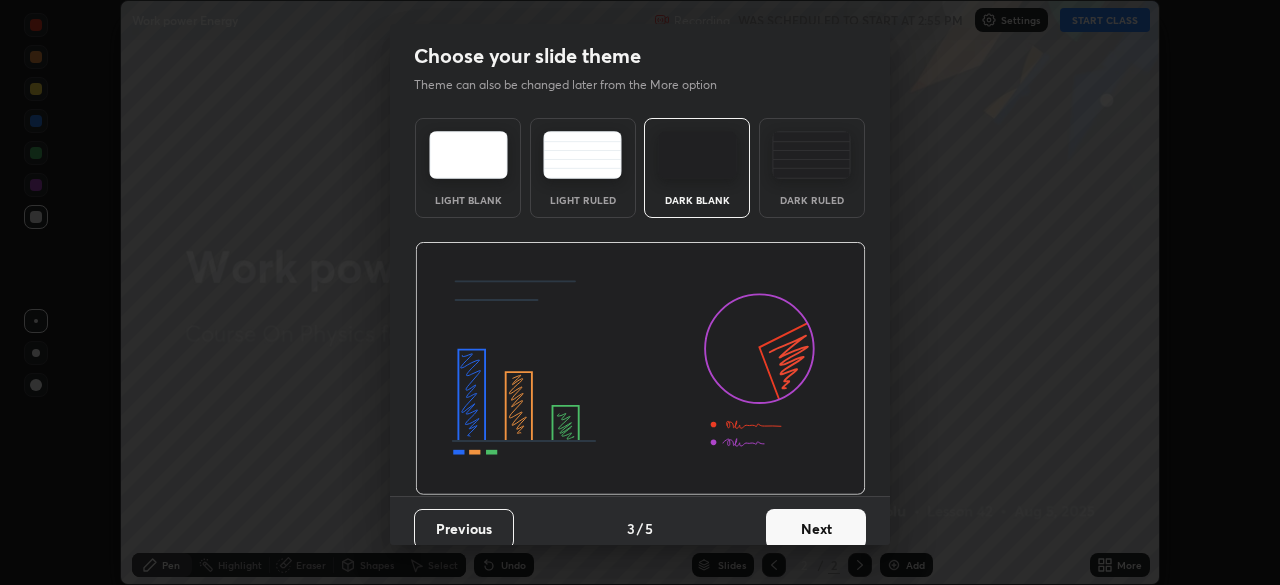 click on "Next" at bounding box center (816, 529) 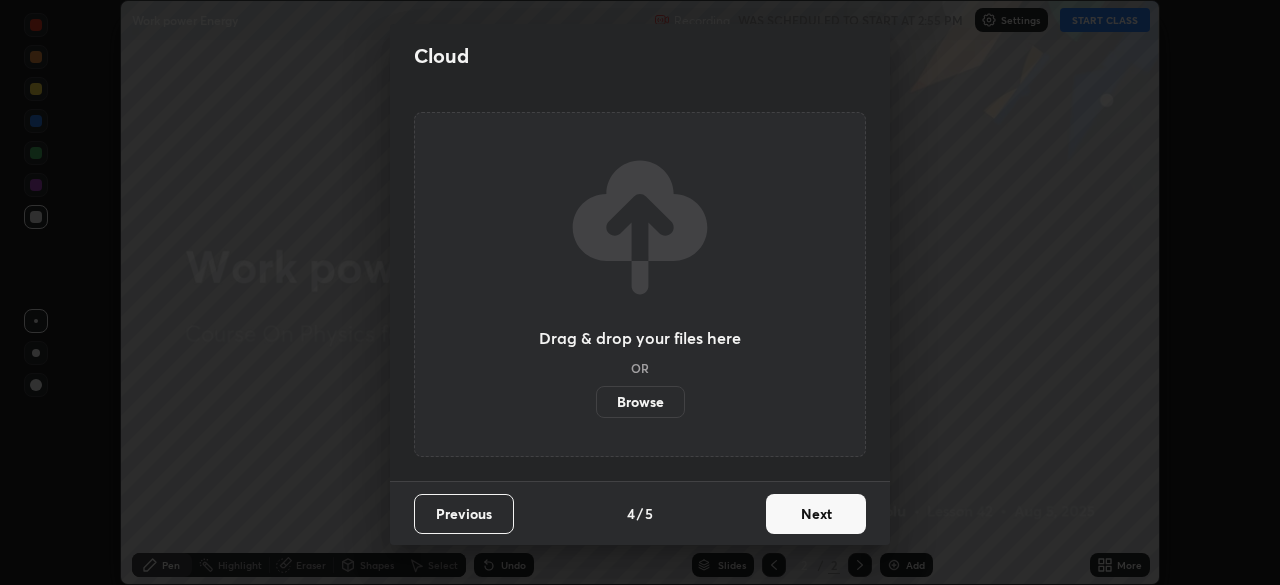 click on "Next" at bounding box center (816, 514) 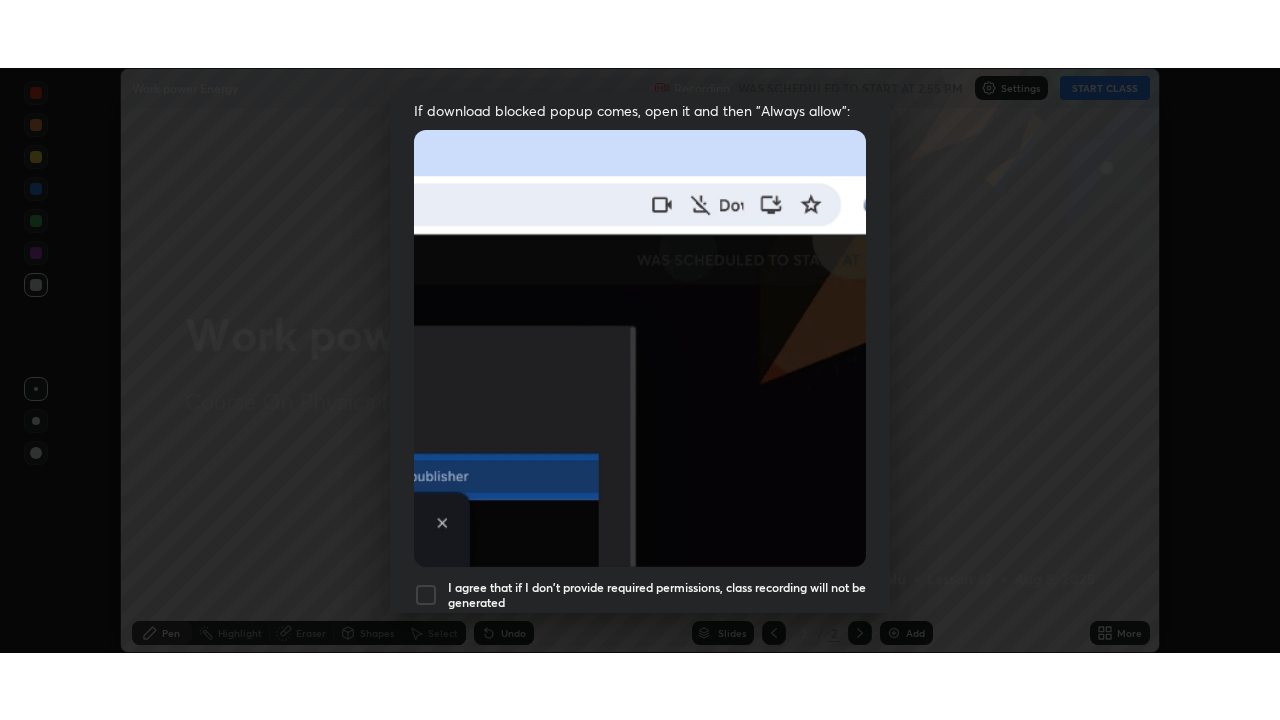 scroll, scrollTop: 479, scrollLeft: 0, axis: vertical 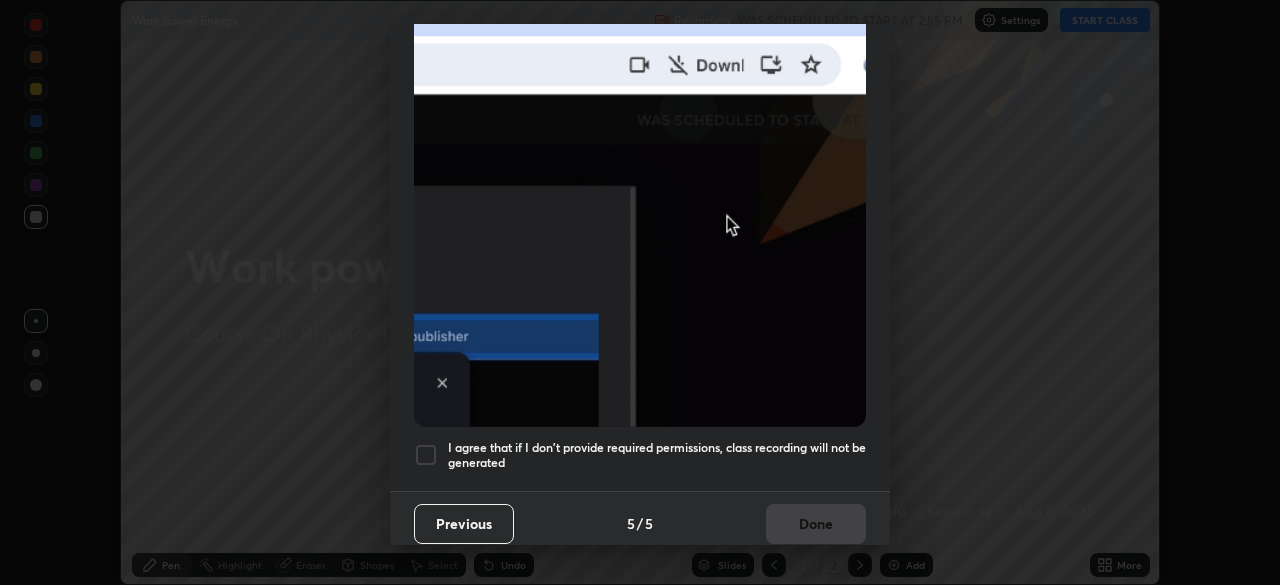 click at bounding box center (426, 455) 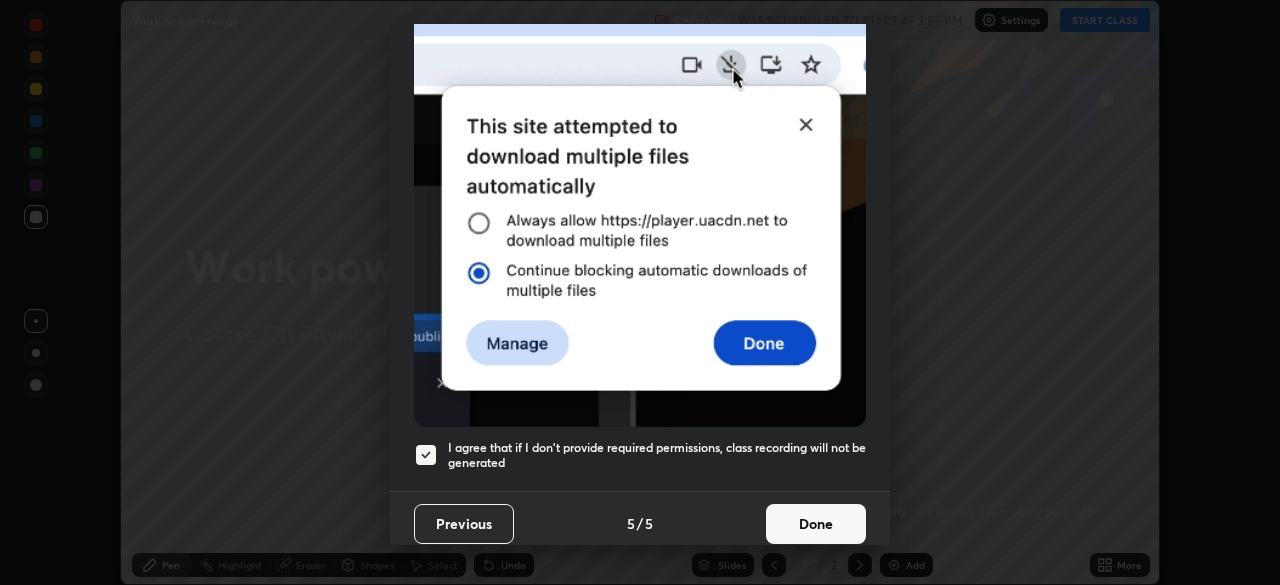 click on "Done" at bounding box center [816, 524] 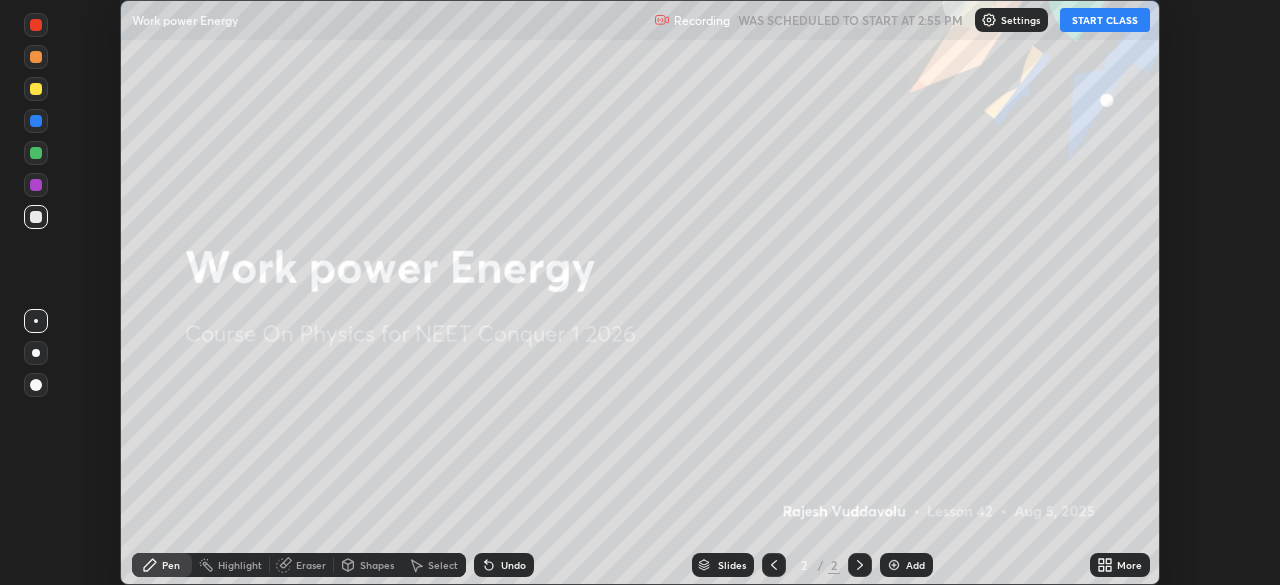click on "START CLASS" at bounding box center [1105, 20] 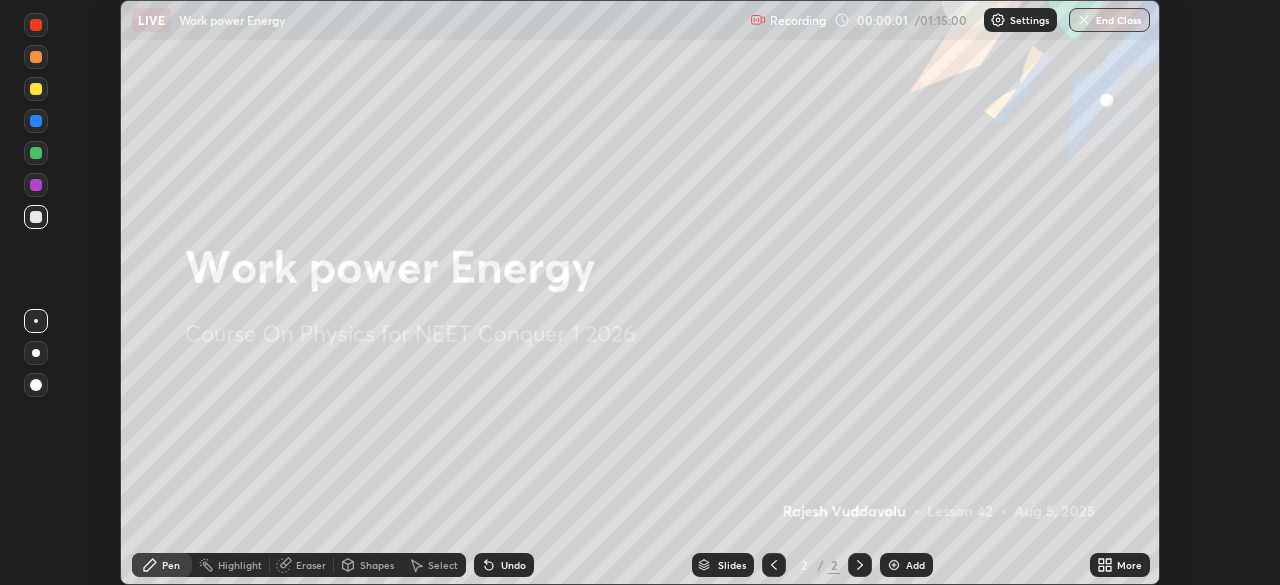 click on "More" at bounding box center [1120, 565] 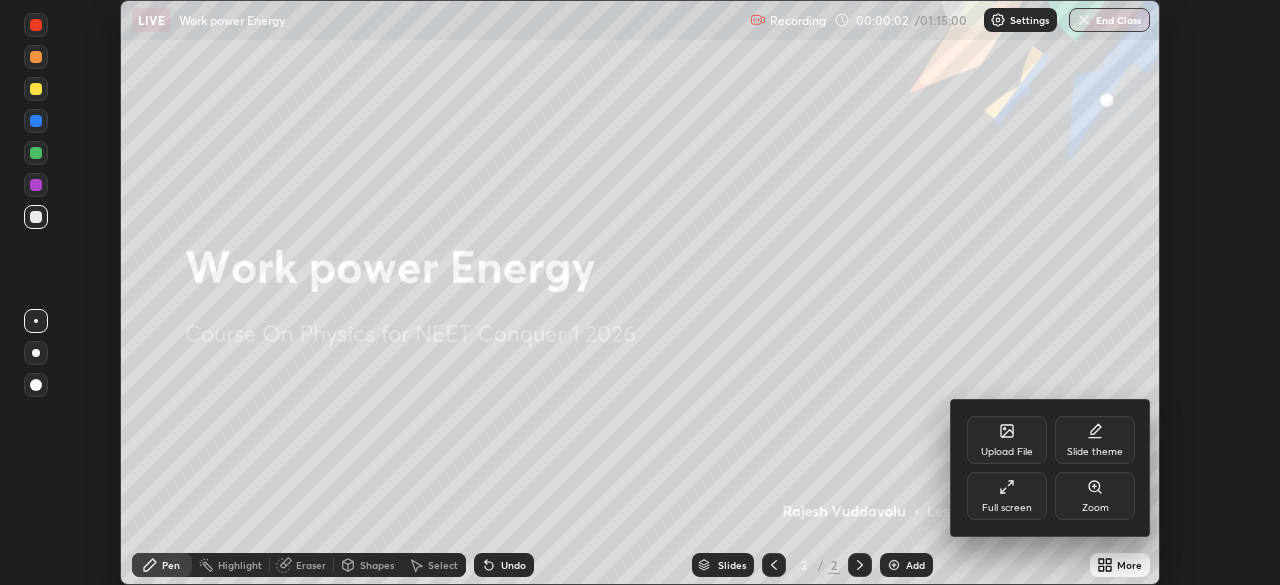 click on "Full screen" at bounding box center [1007, 496] 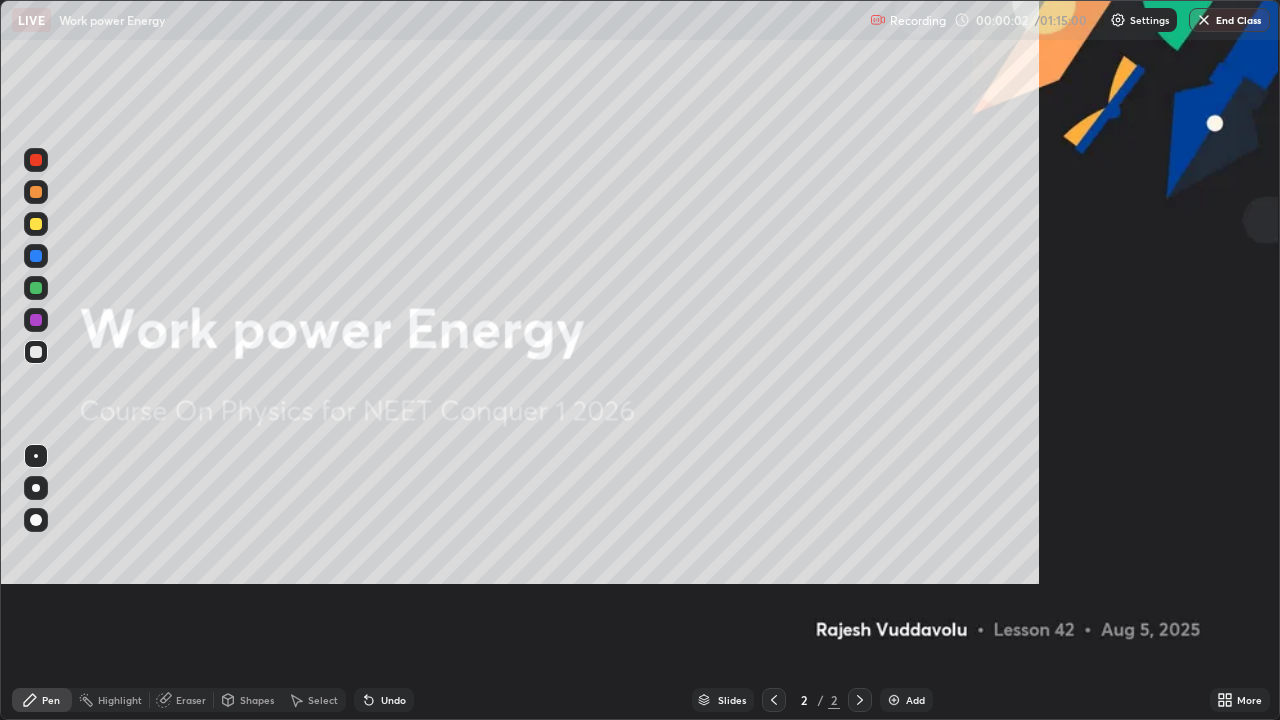 scroll, scrollTop: 99280, scrollLeft: 98720, axis: both 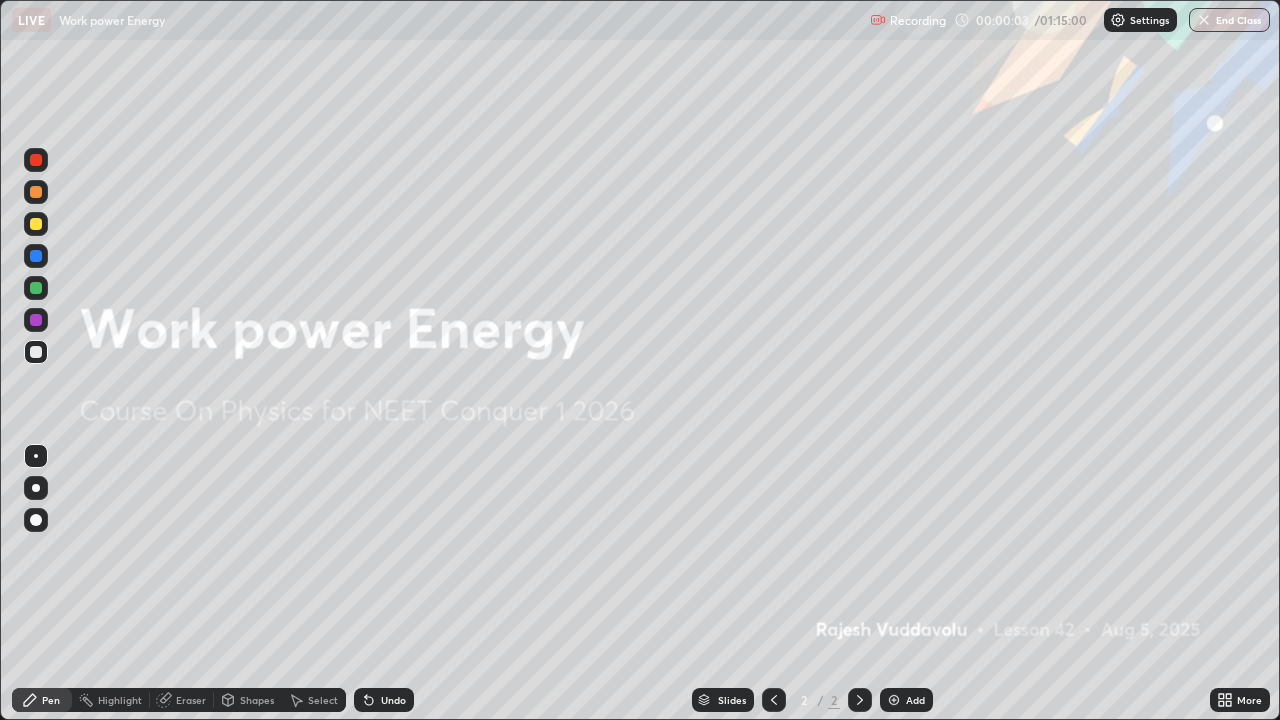 click on "Add" at bounding box center [915, 700] 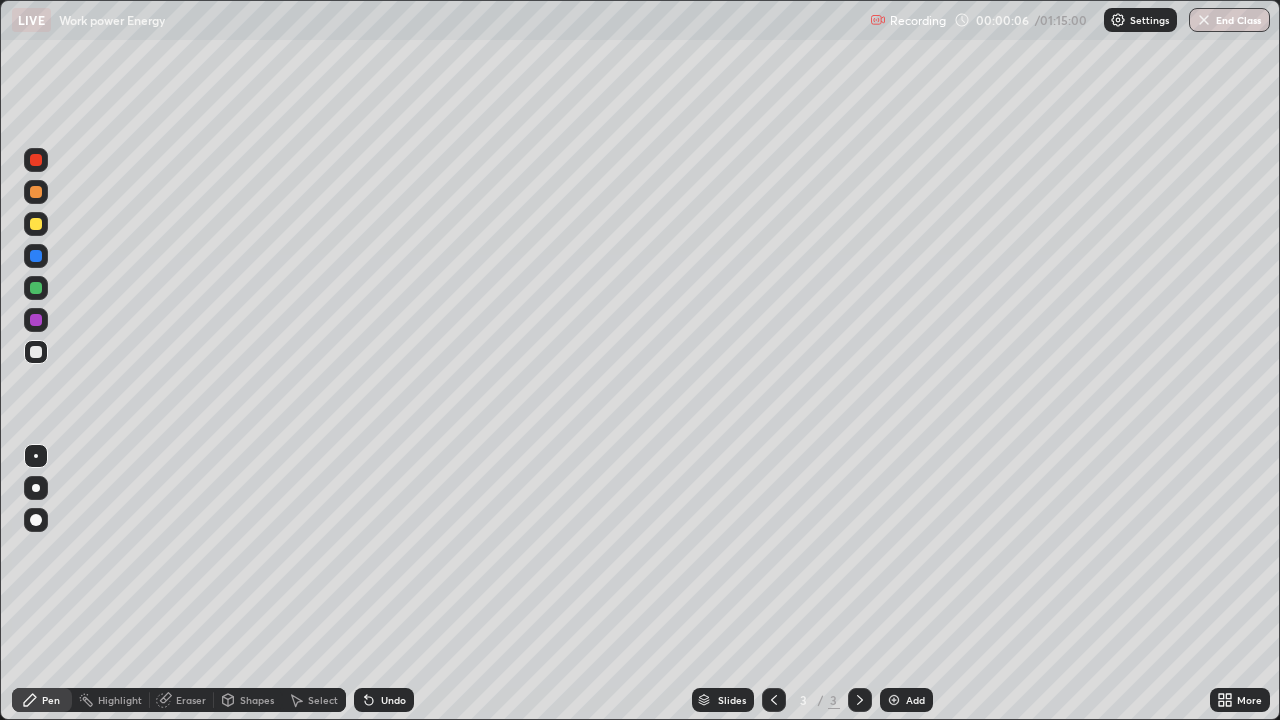 click 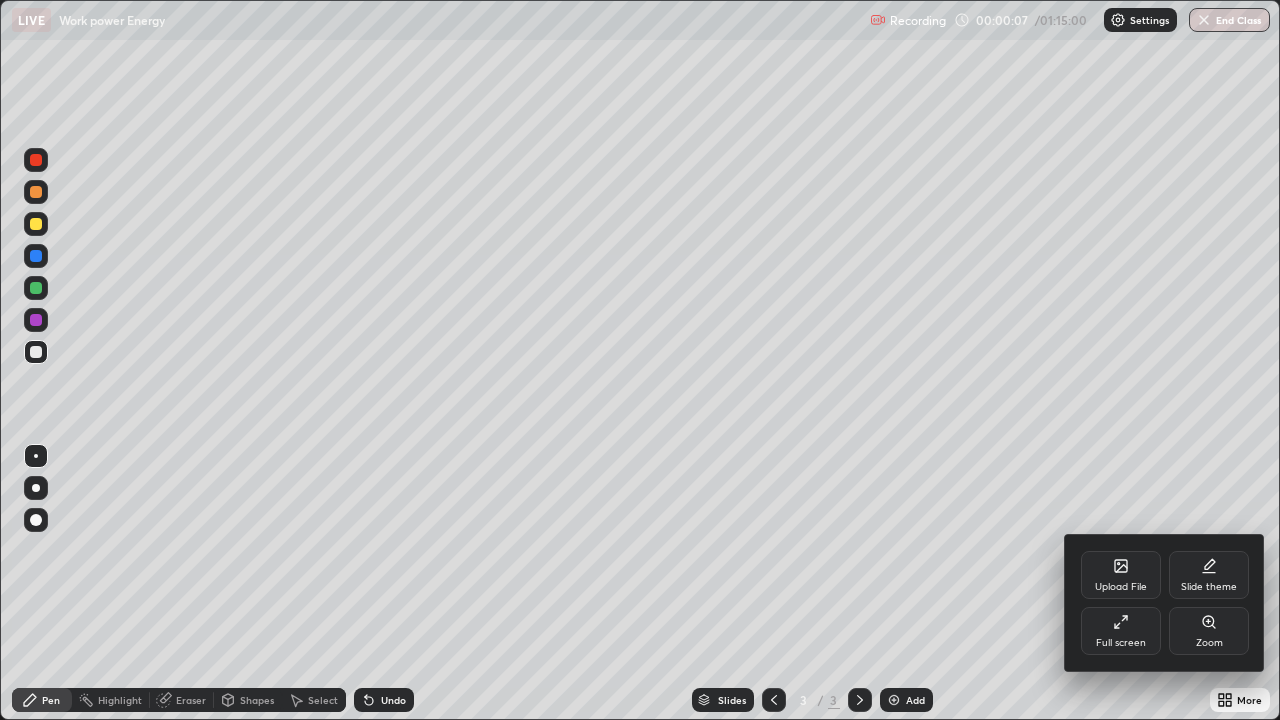 click on "Full screen" at bounding box center (1121, 643) 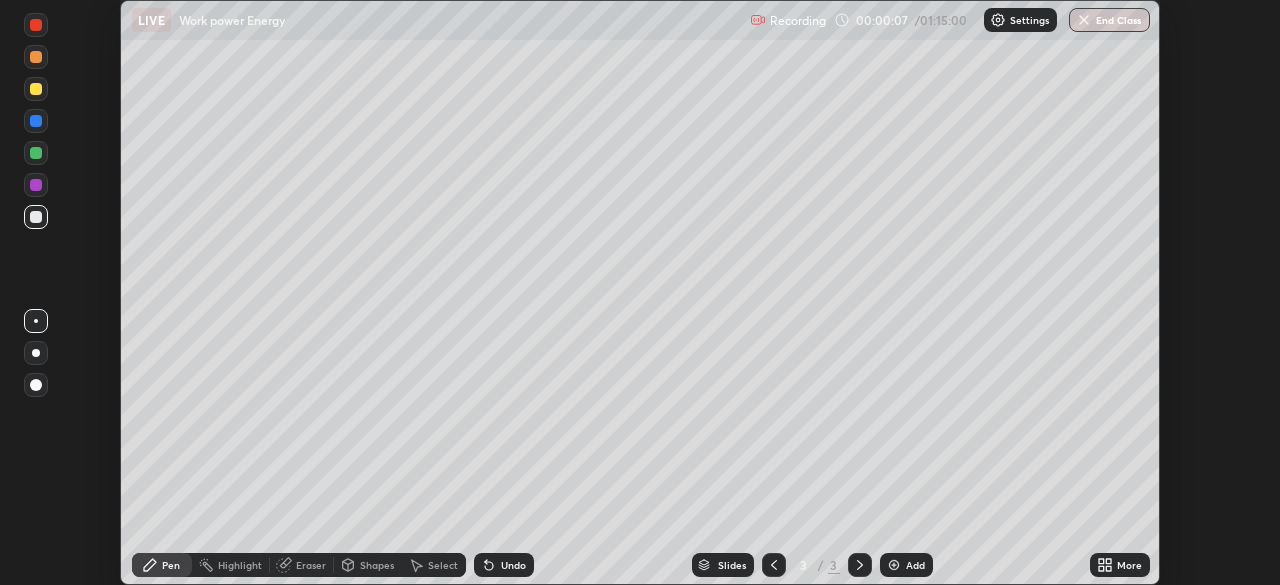 scroll, scrollTop: 585, scrollLeft: 1280, axis: both 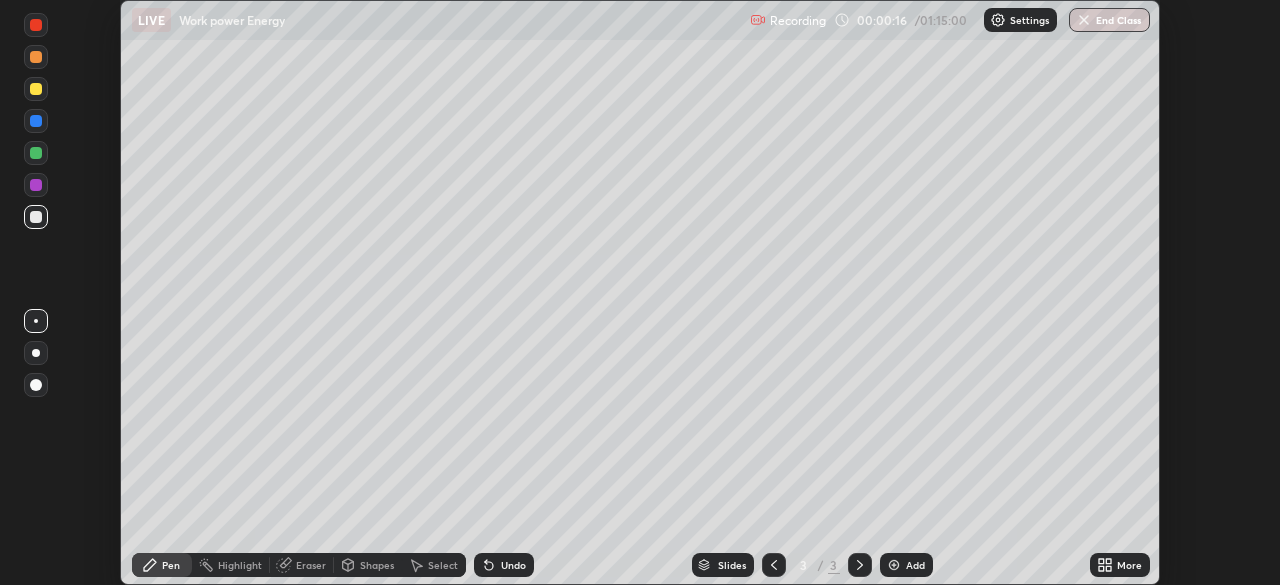 click 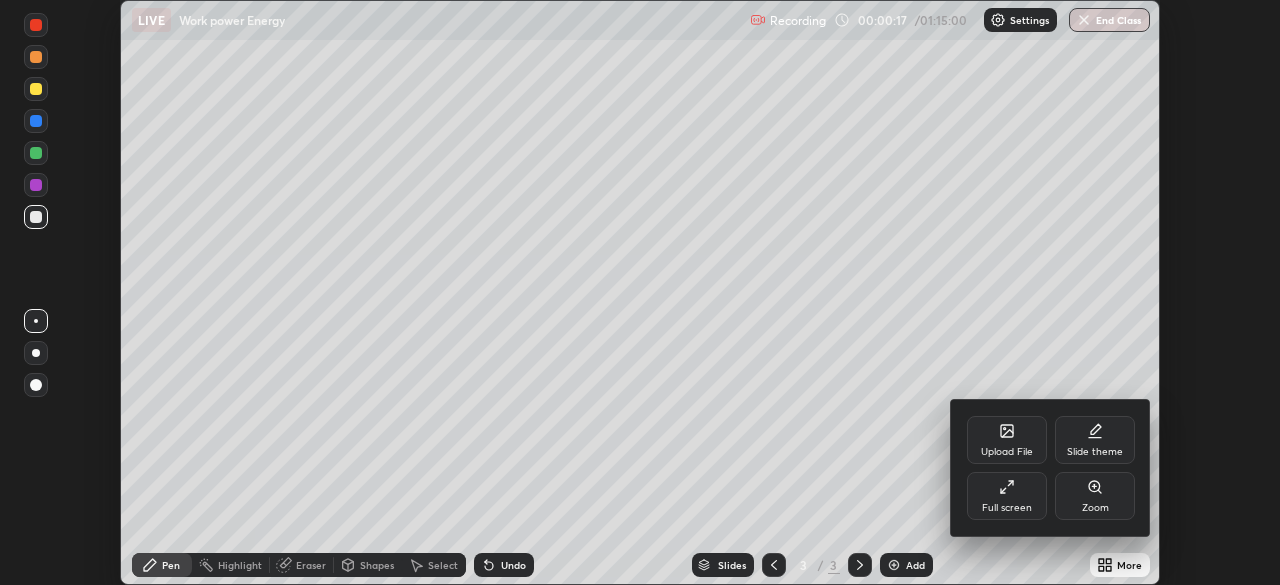 click 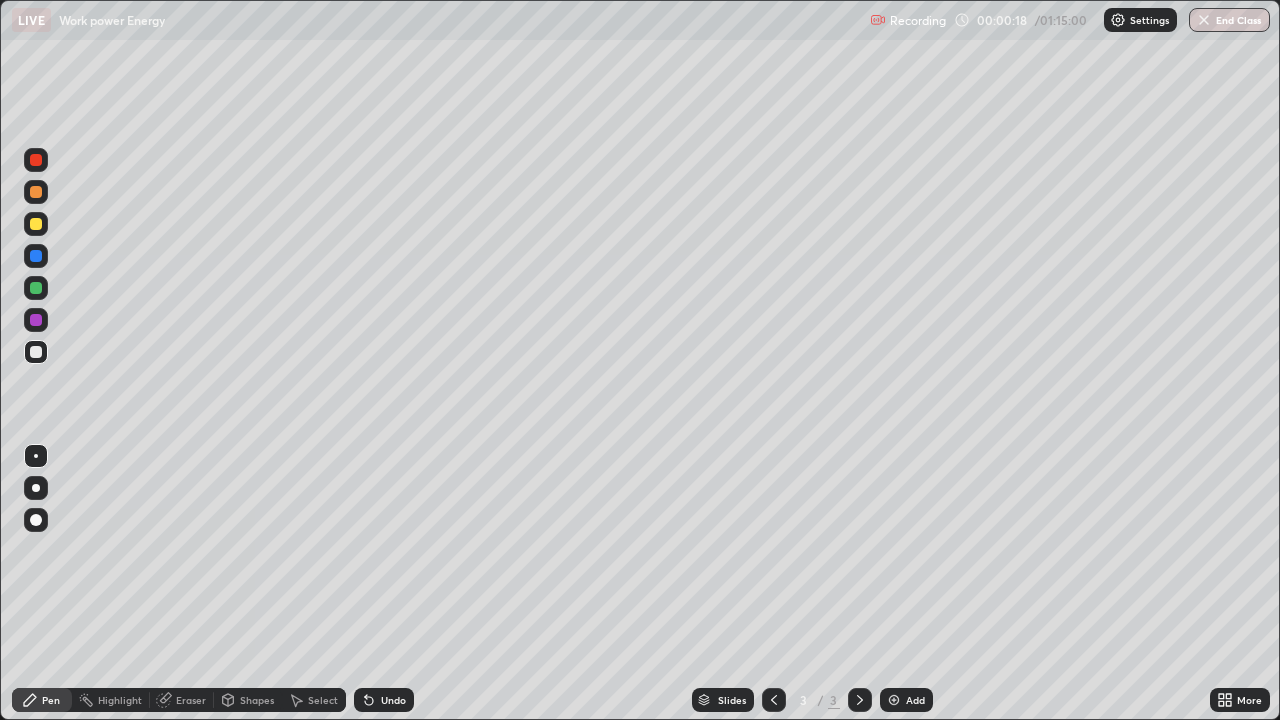 scroll, scrollTop: 99280, scrollLeft: 98720, axis: both 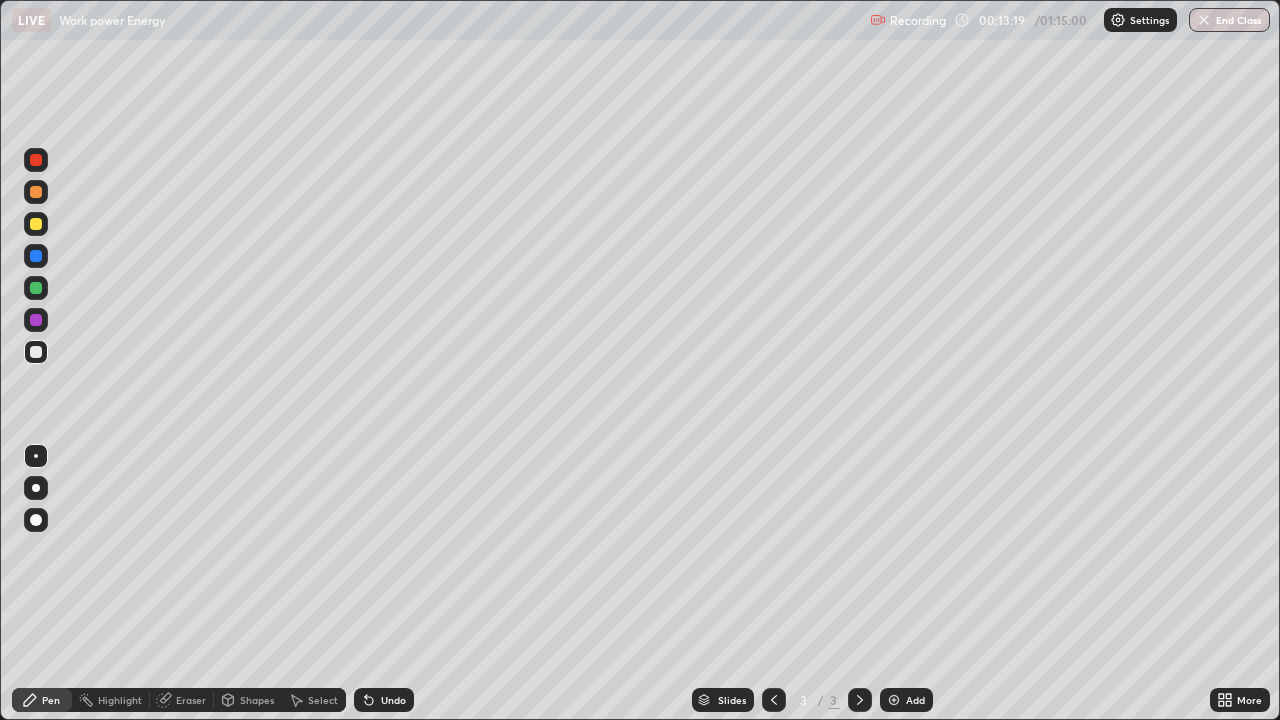 click at bounding box center [36, 352] 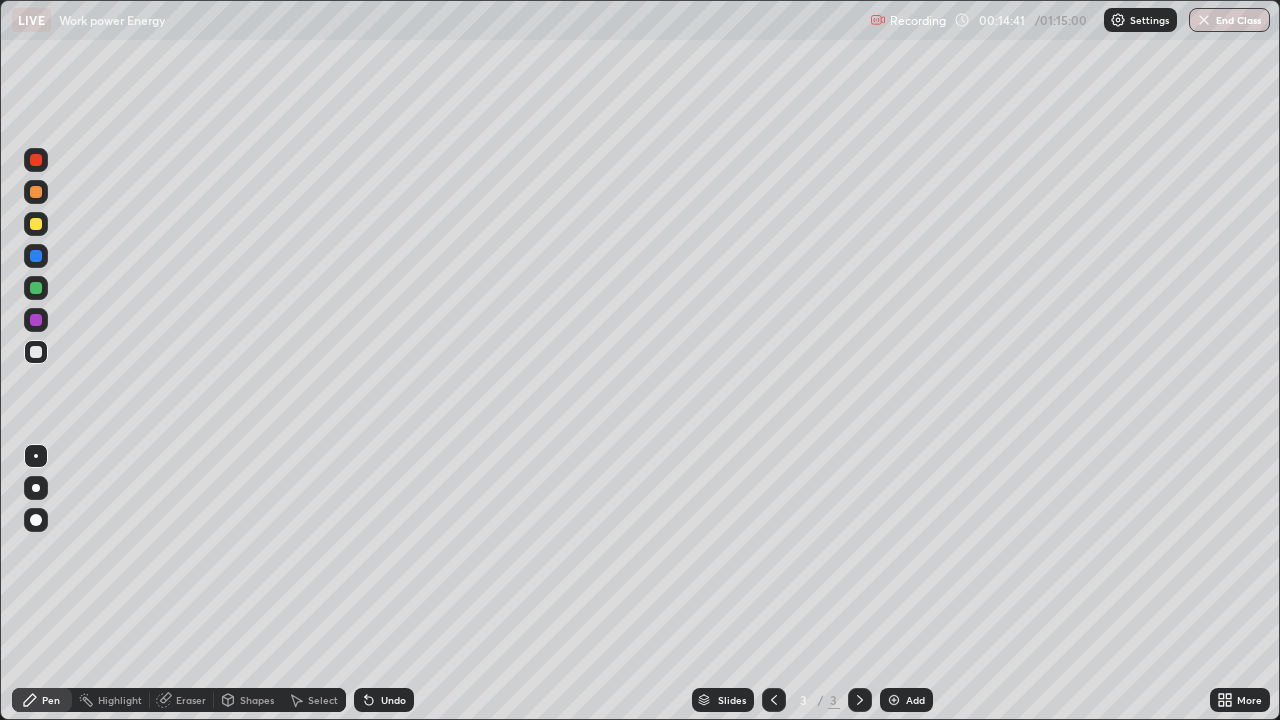 click on "Eraser" at bounding box center [191, 700] 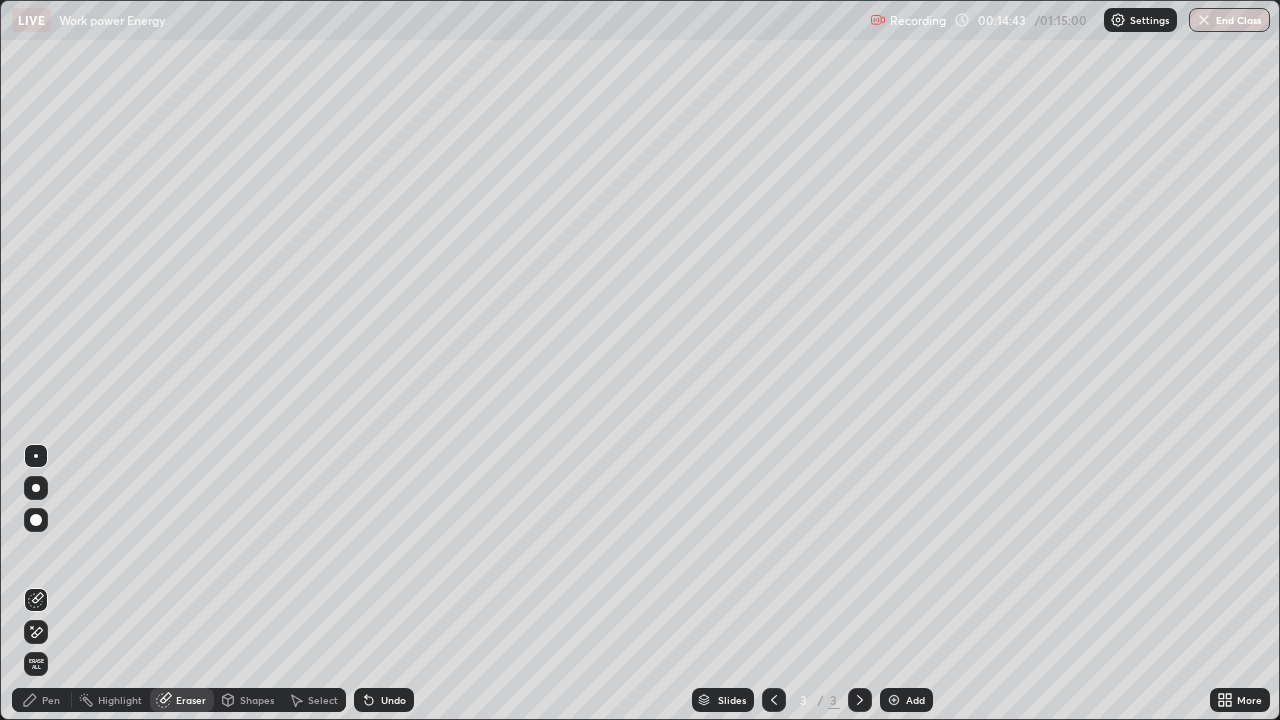 click on "Pen" at bounding box center [51, 700] 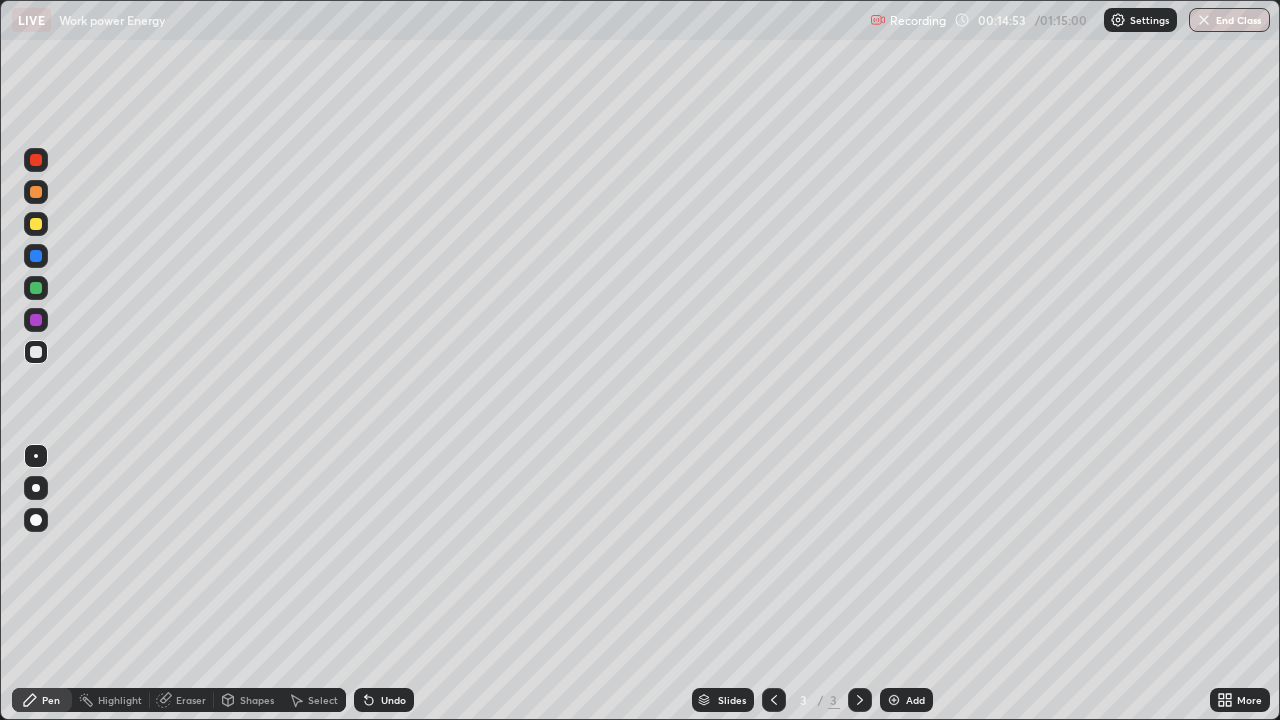 click on "Eraser" at bounding box center (191, 700) 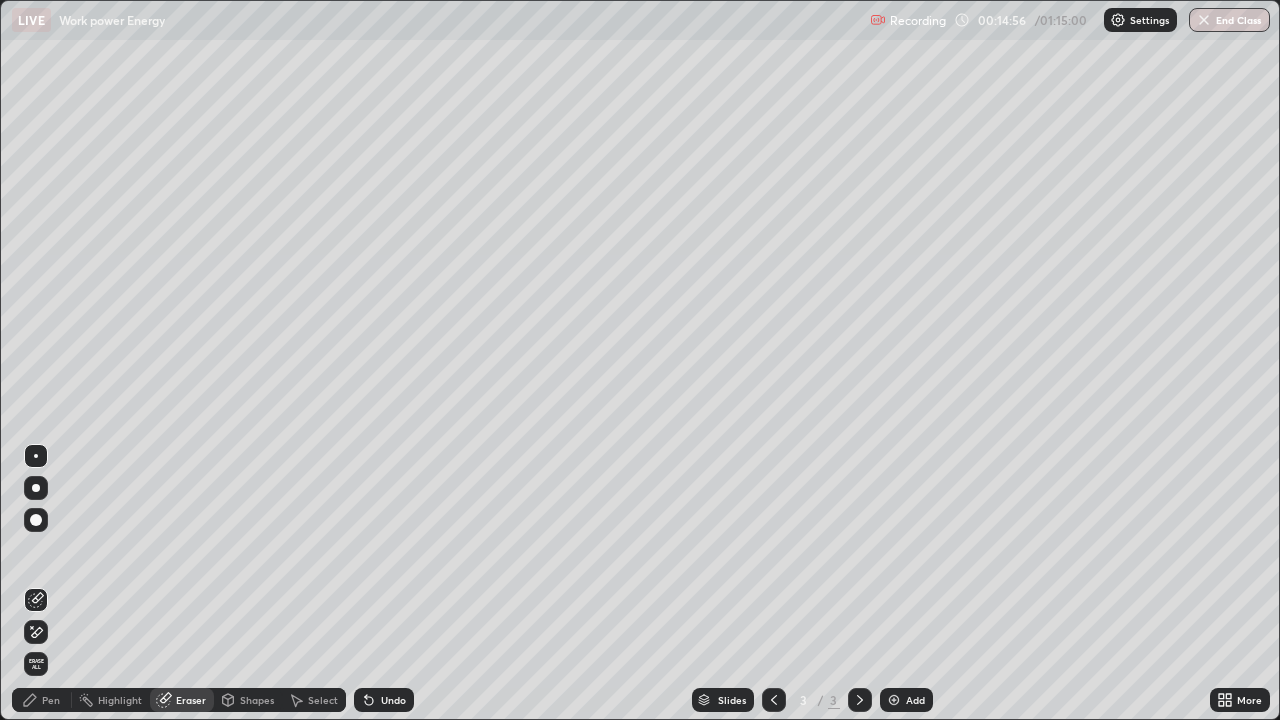 click on "Pen" at bounding box center [51, 700] 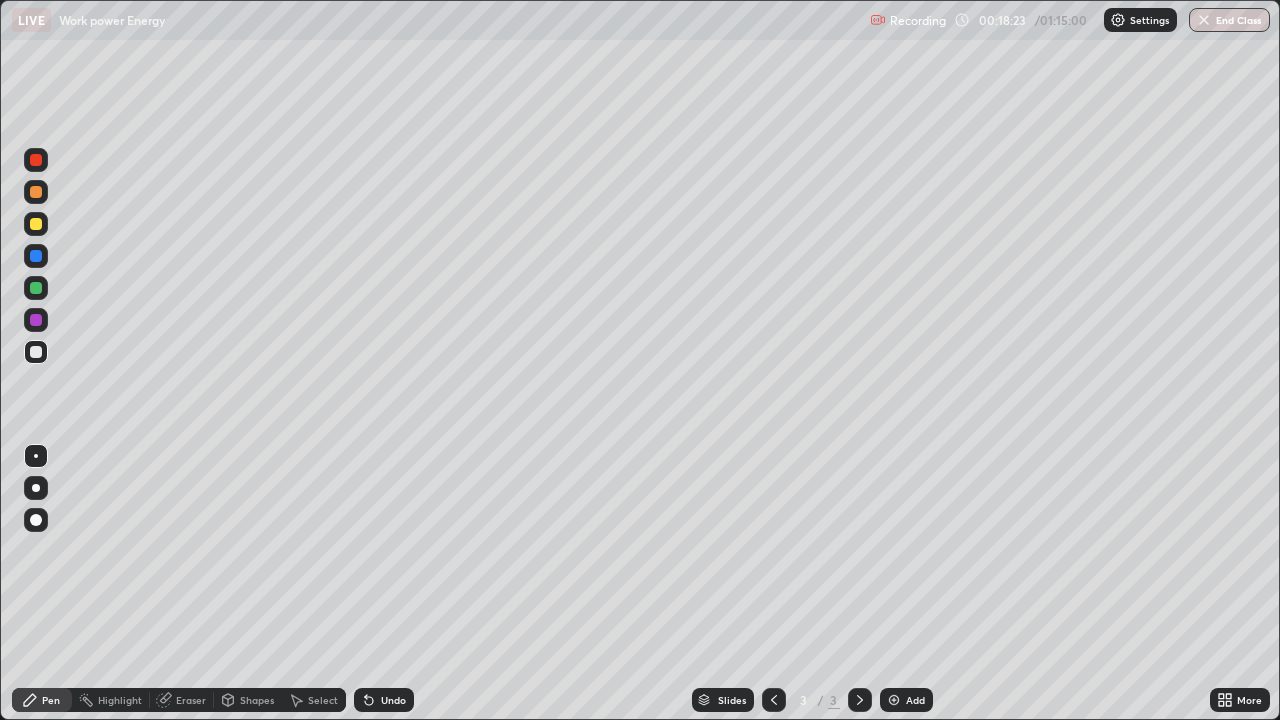 click on "Select" at bounding box center [323, 700] 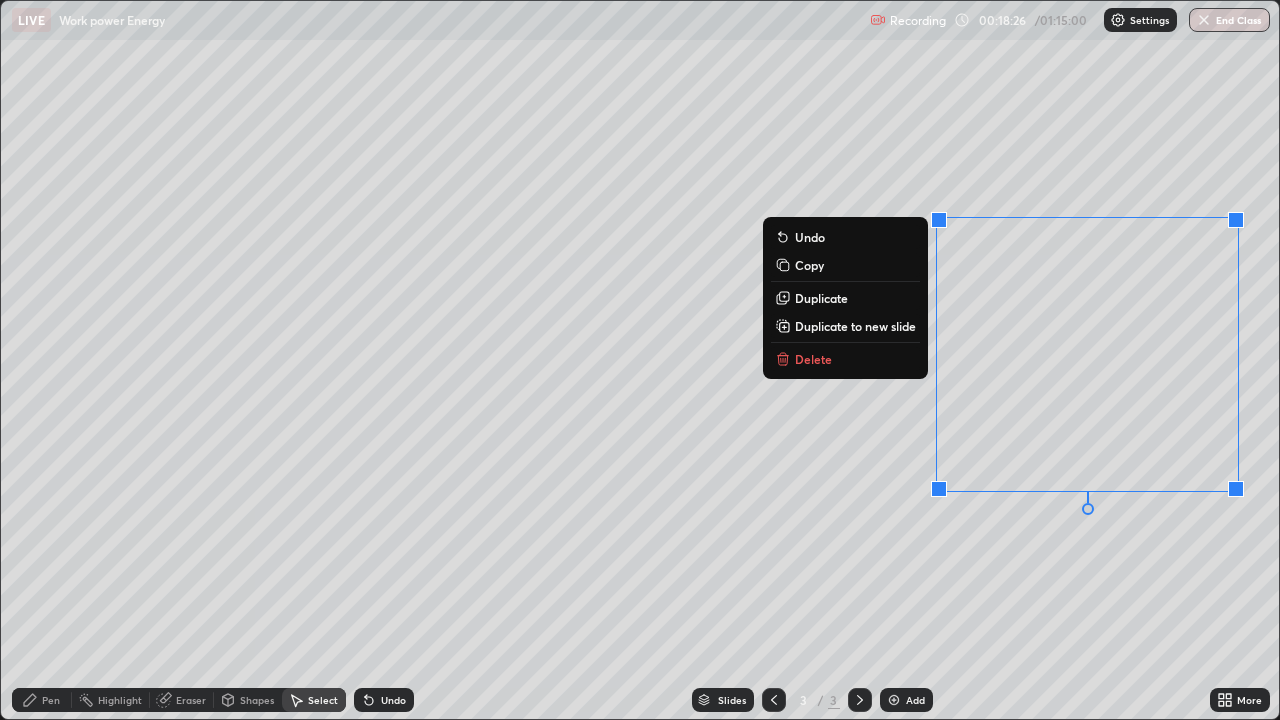 click on "Delete" at bounding box center (813, 359) 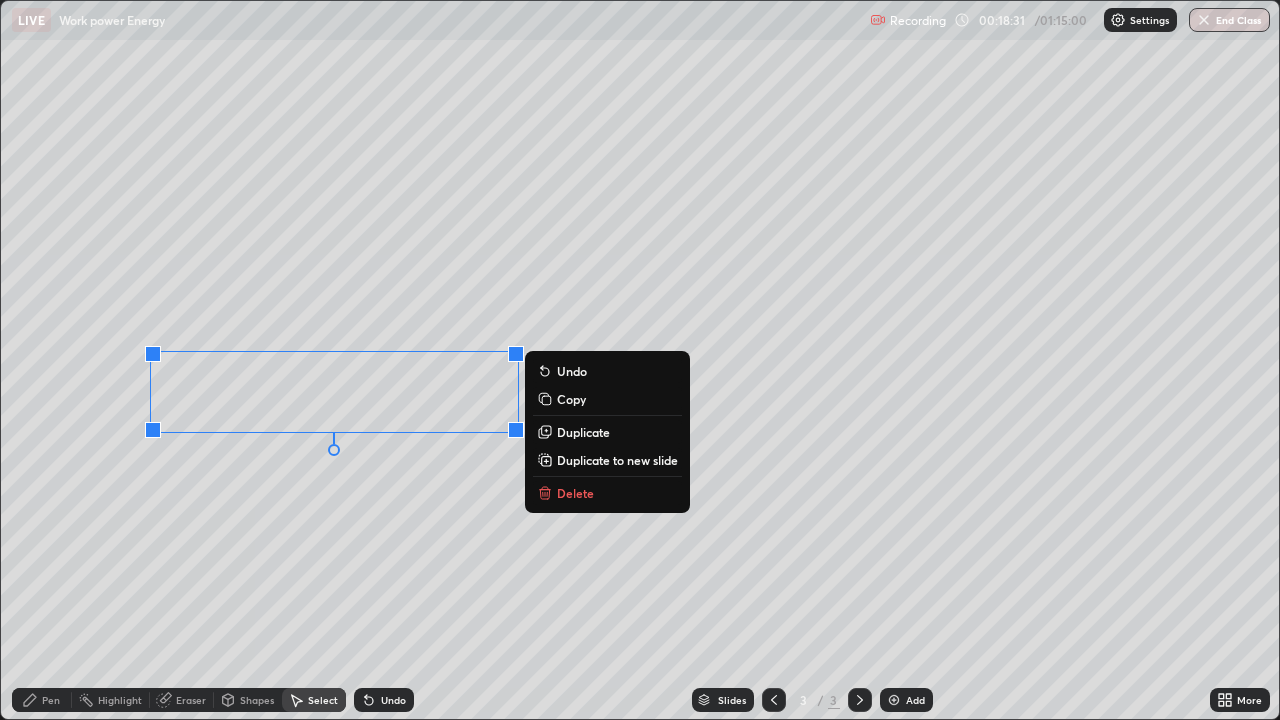 click on "Delete" at bounding box center [575, 493] 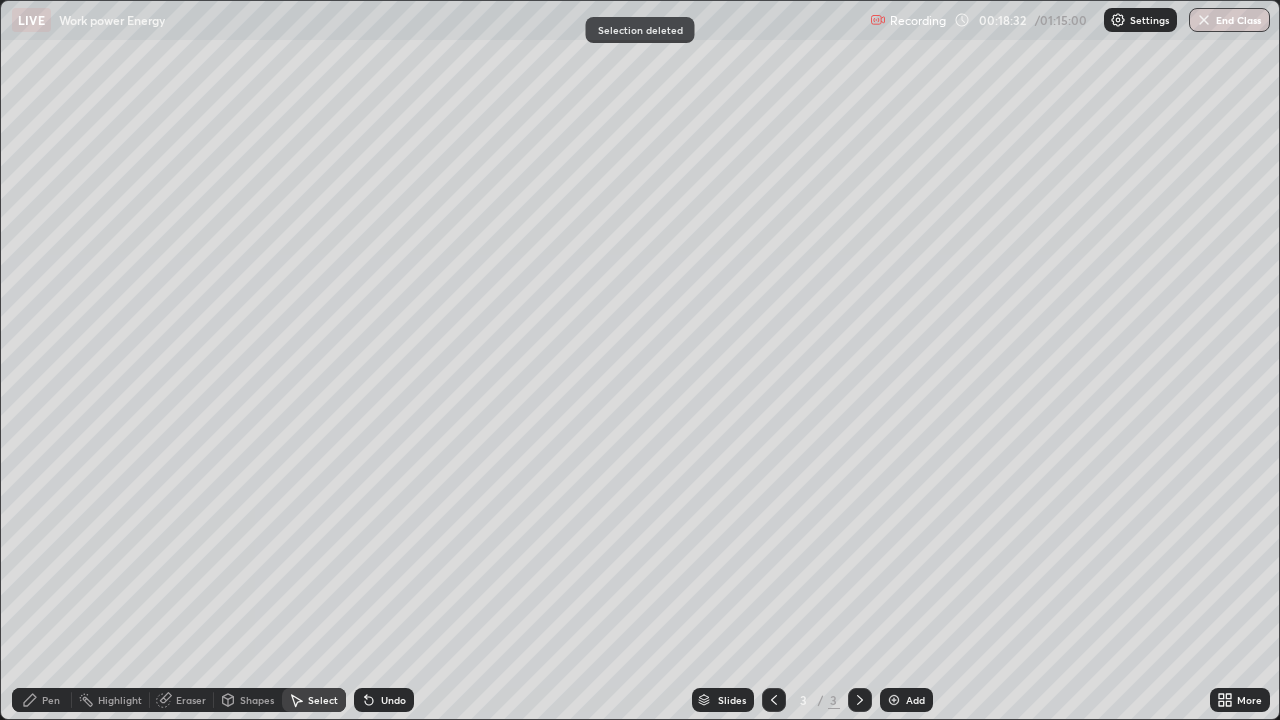 click on "Pen" at bounding box center (42, 700) 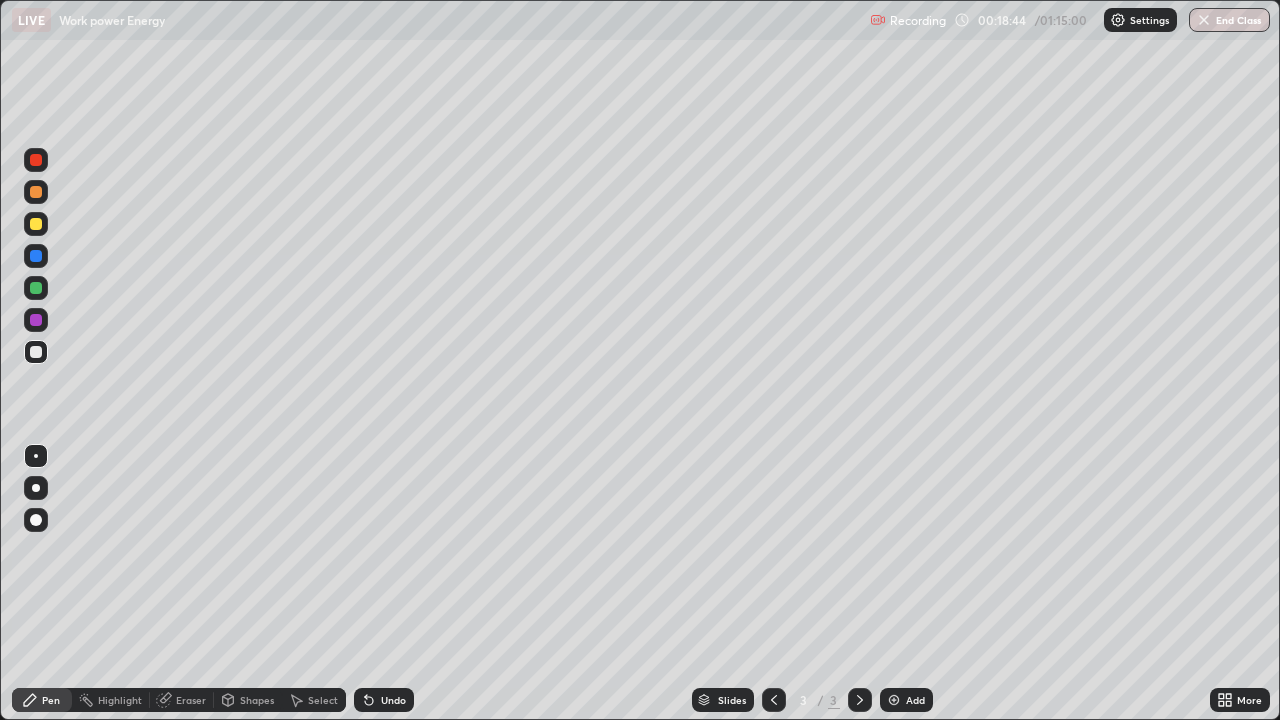 click on "Eraser" at bounding box center (191, 700) 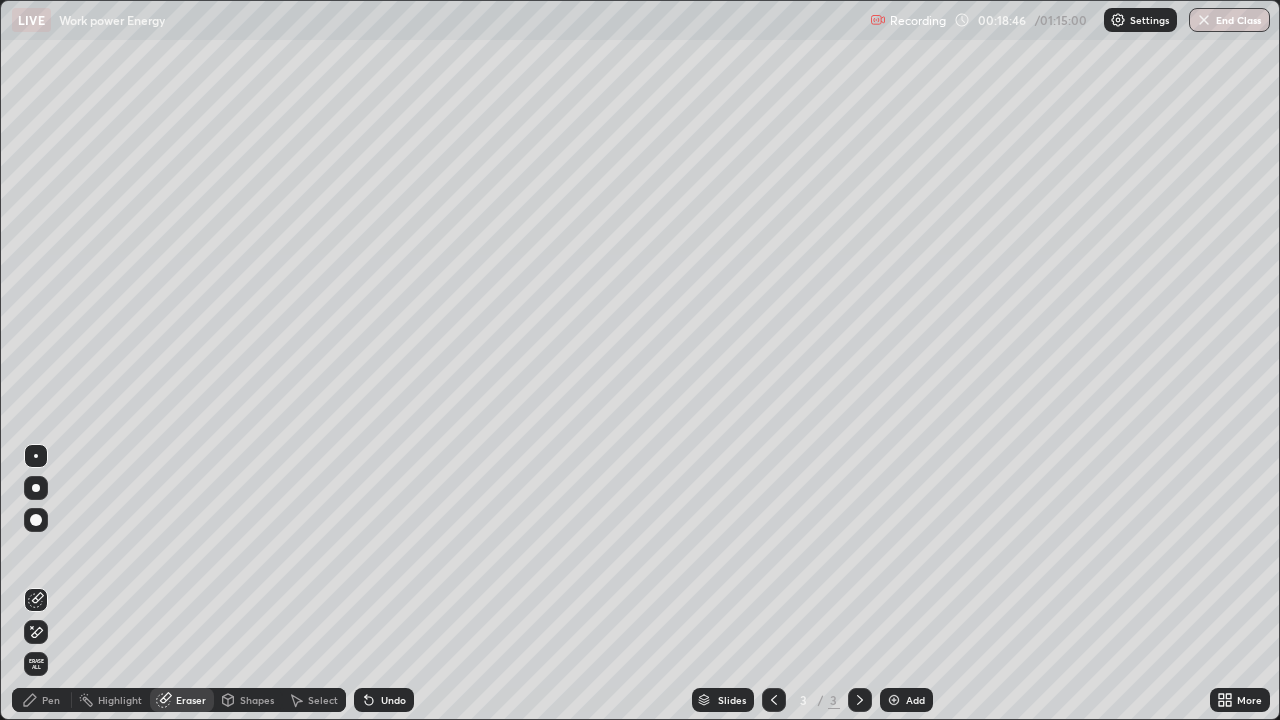 click on "Pen" at bounding box center [51, 700] 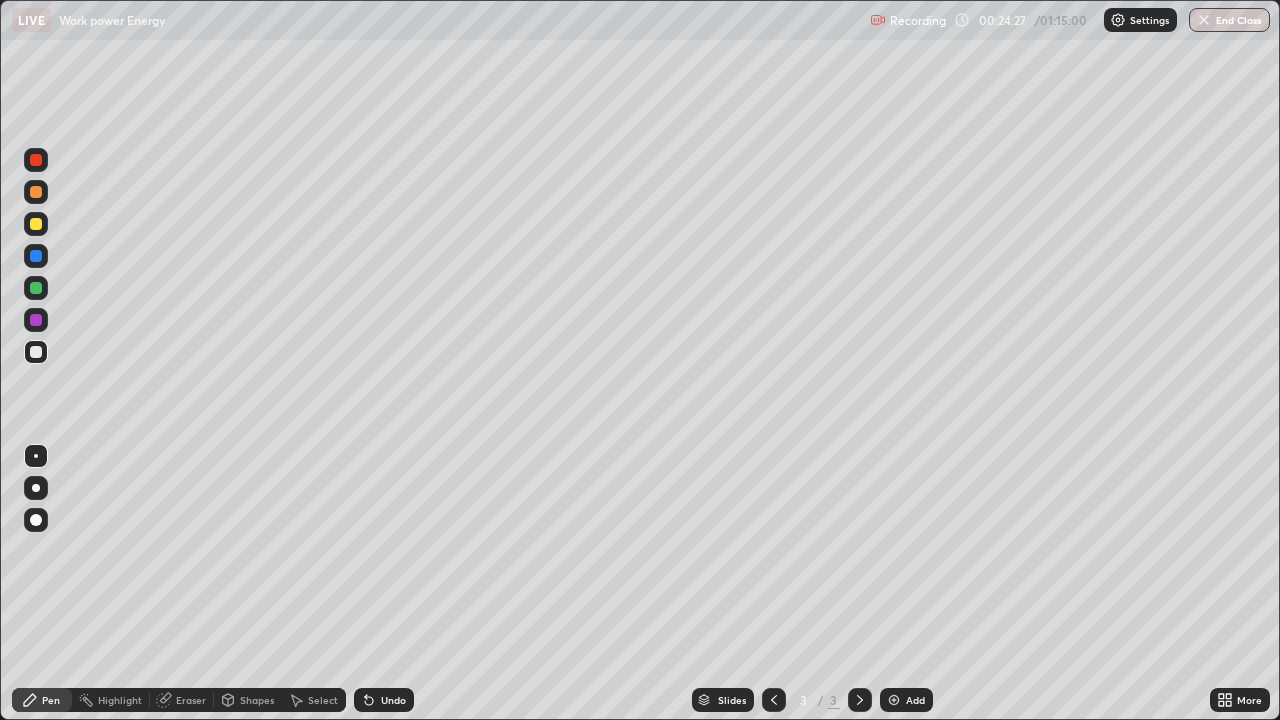 click at bounding box center (894, 700) 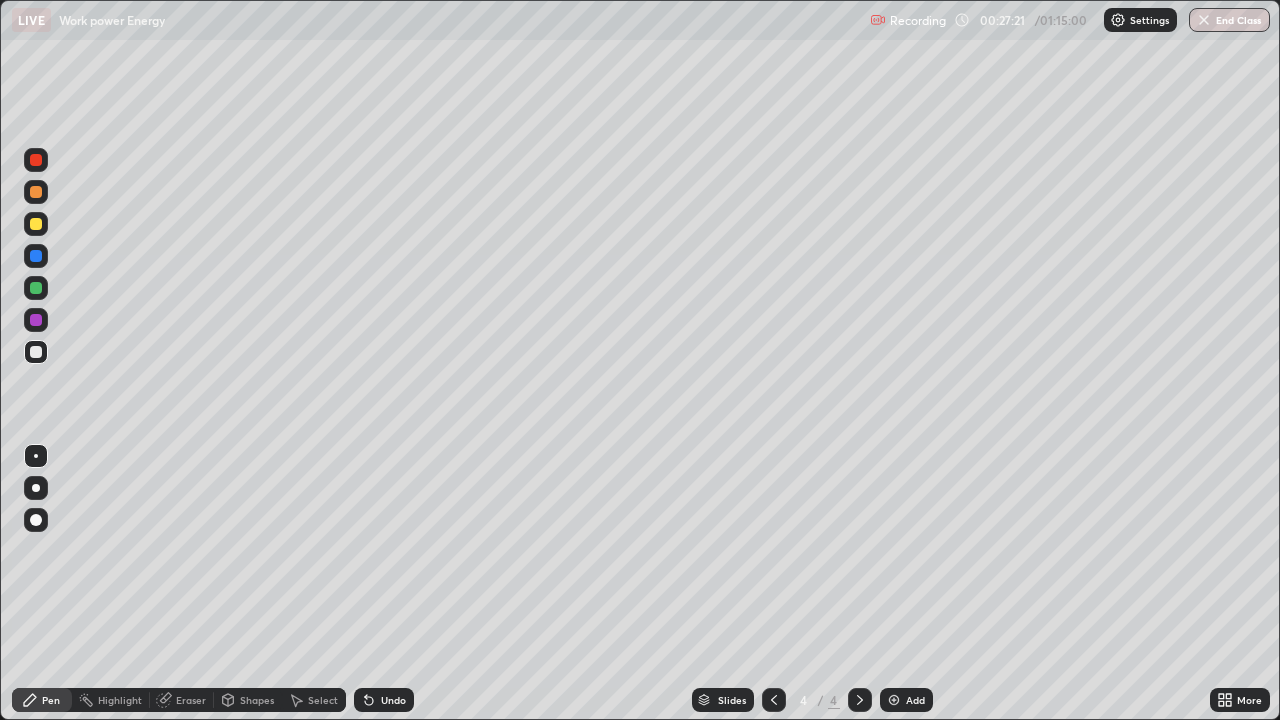 click on "Undo" at bounding box center (393, 700) 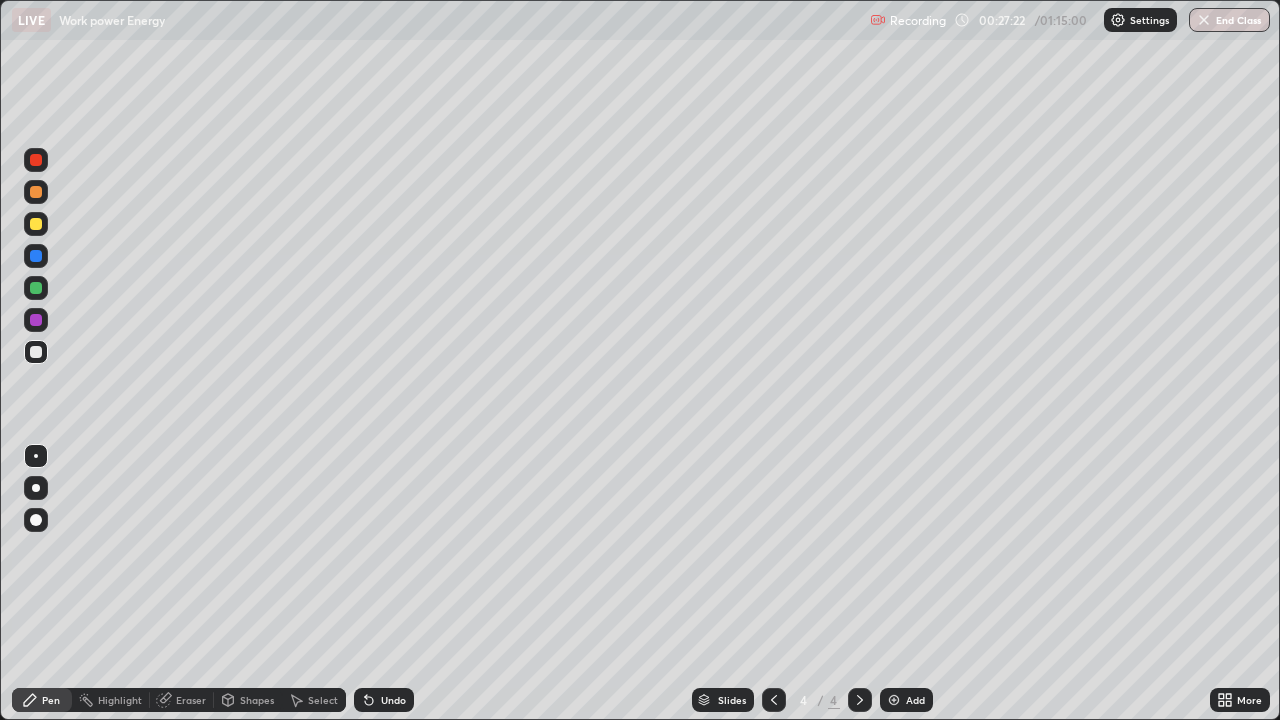 click on "Undo" at bounding box center [384, 700] 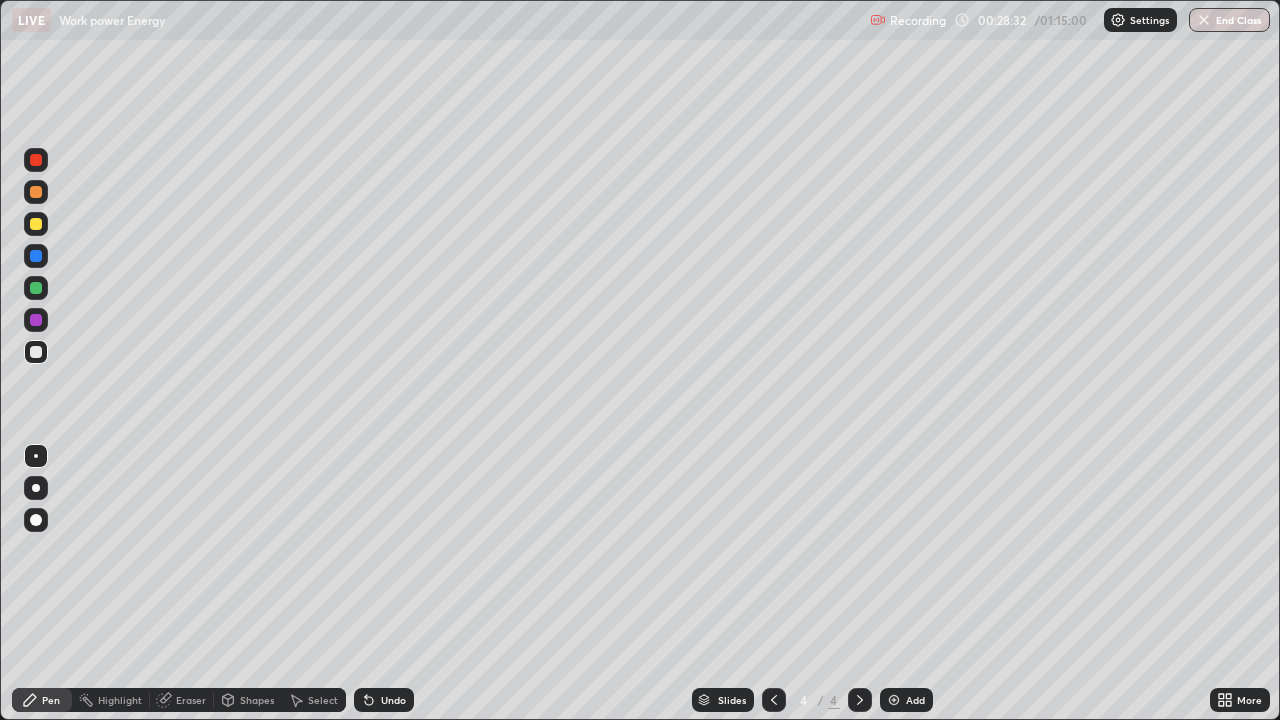 click on "Eraser" at bounding box center (182, 700) 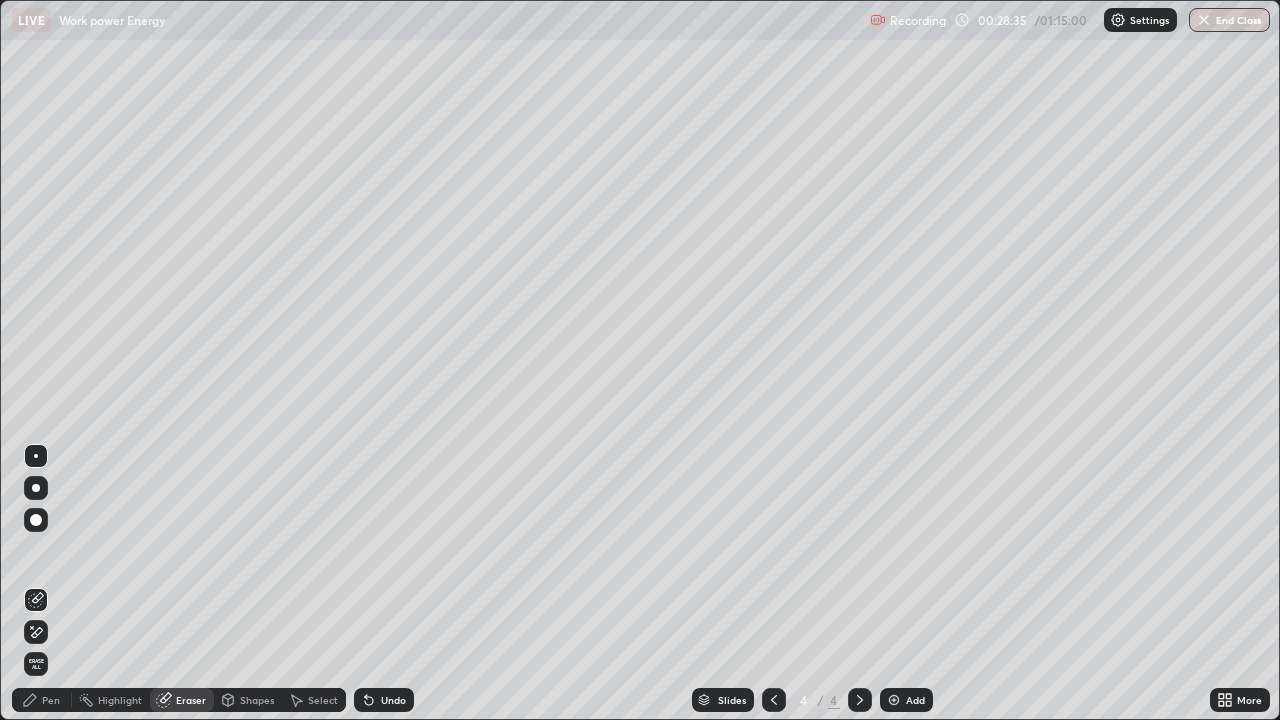 click on "Pen" at bounding box center [51, 700] 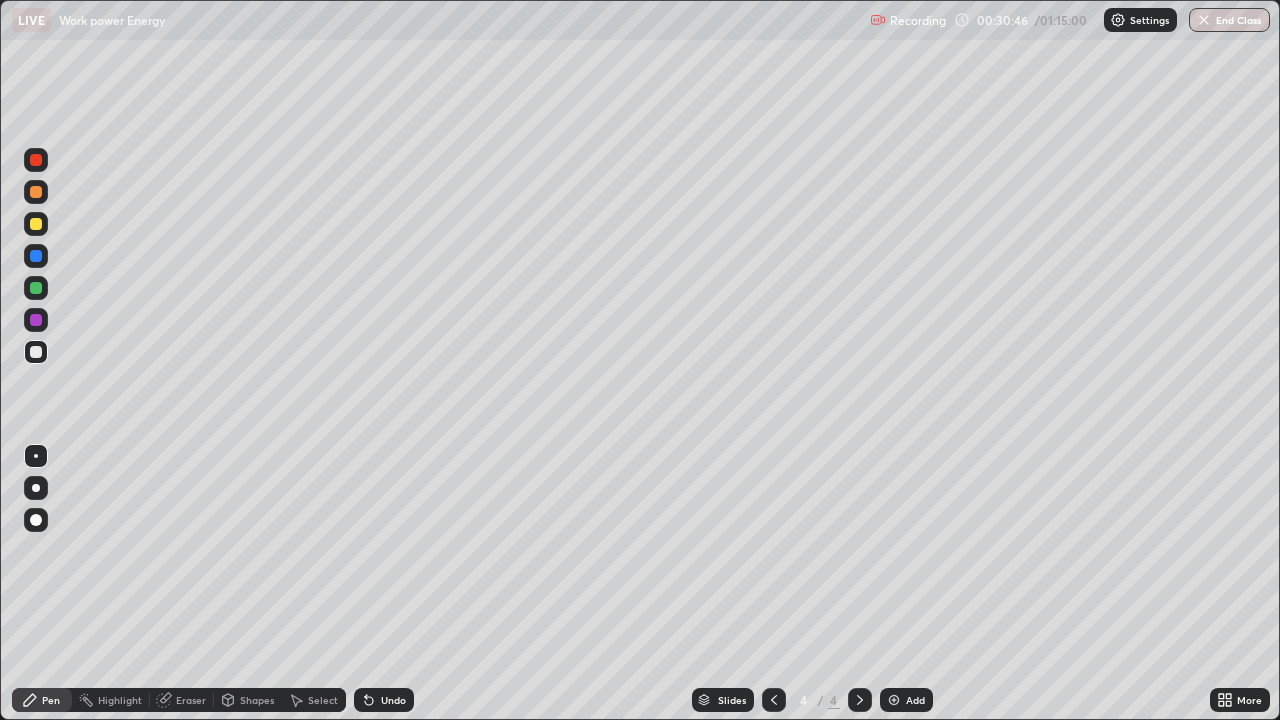 click on "Add" at bounding box center (915, 700) 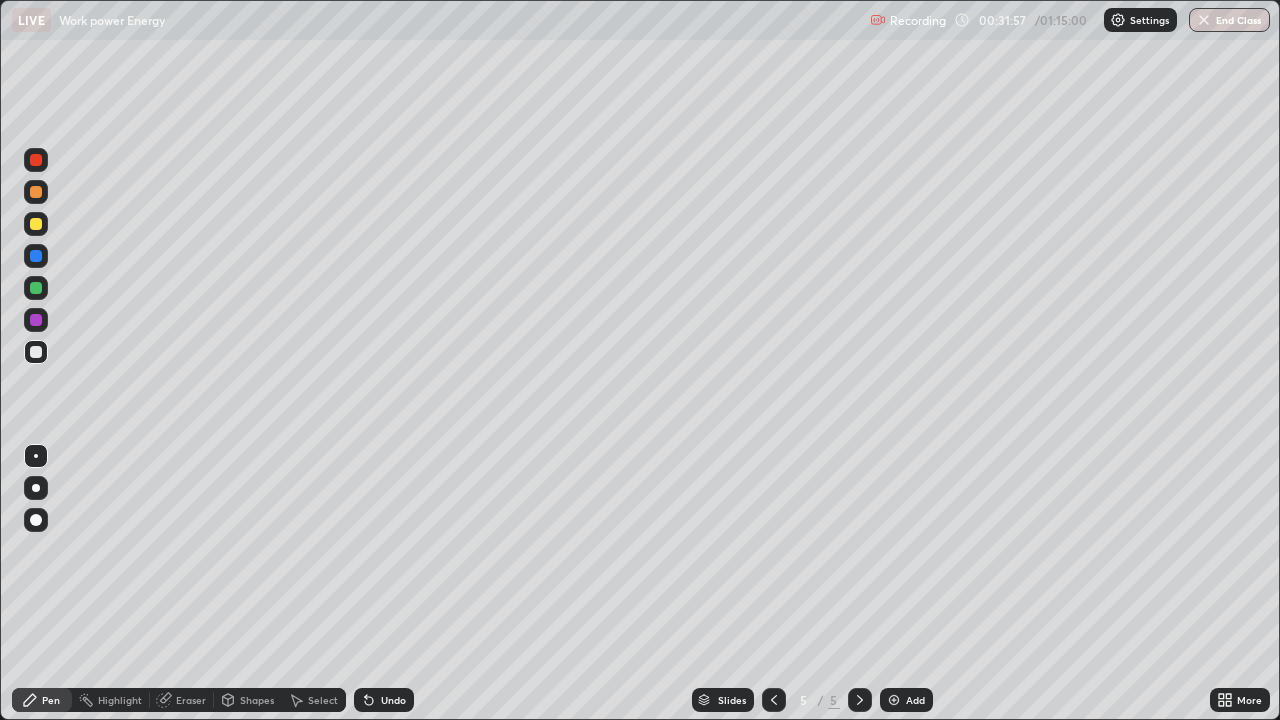 click on "Select" at bounding box center [323, 700] 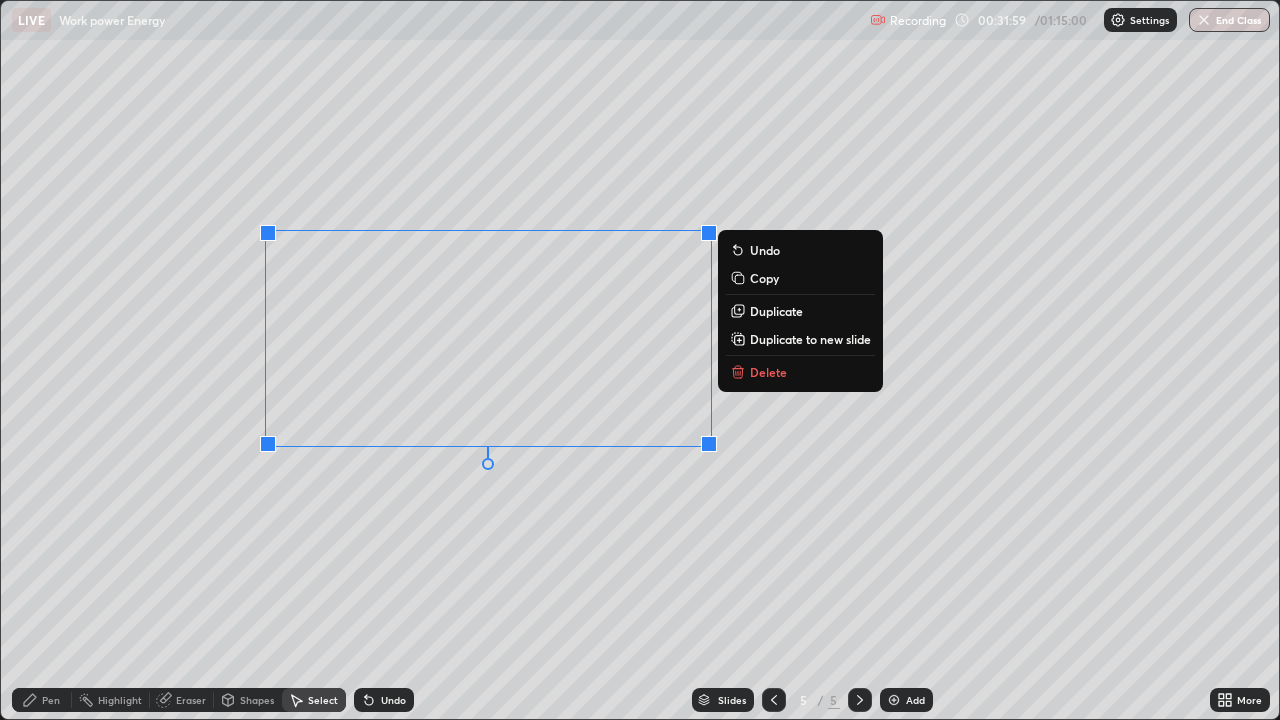 click on "Delete" at bounding box center (768, 372) 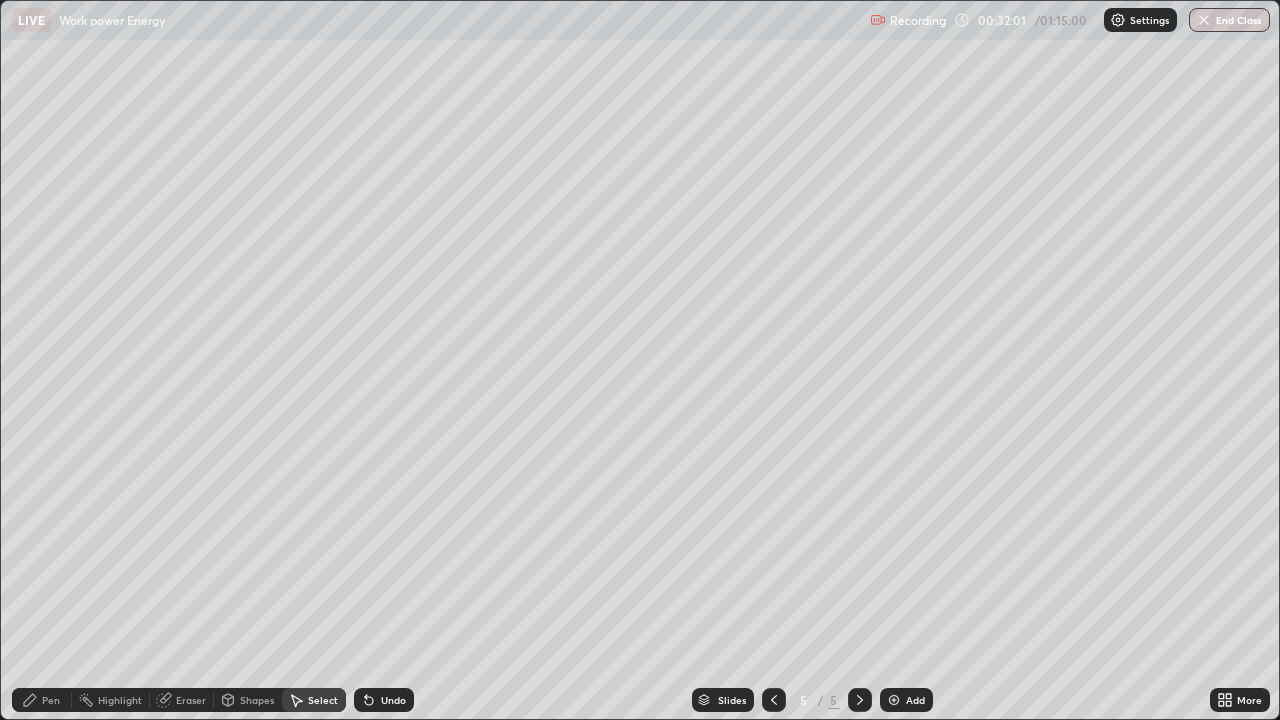 click 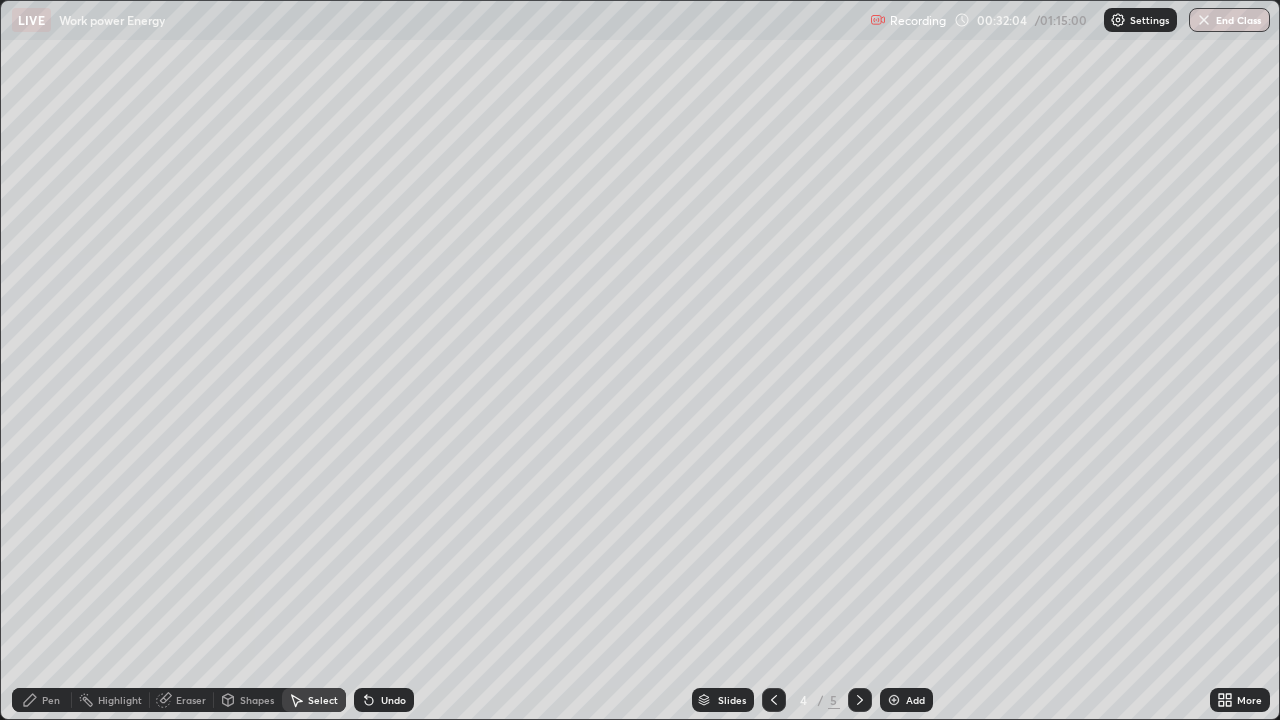 click on "Pen" at bounding box center [51, 700] 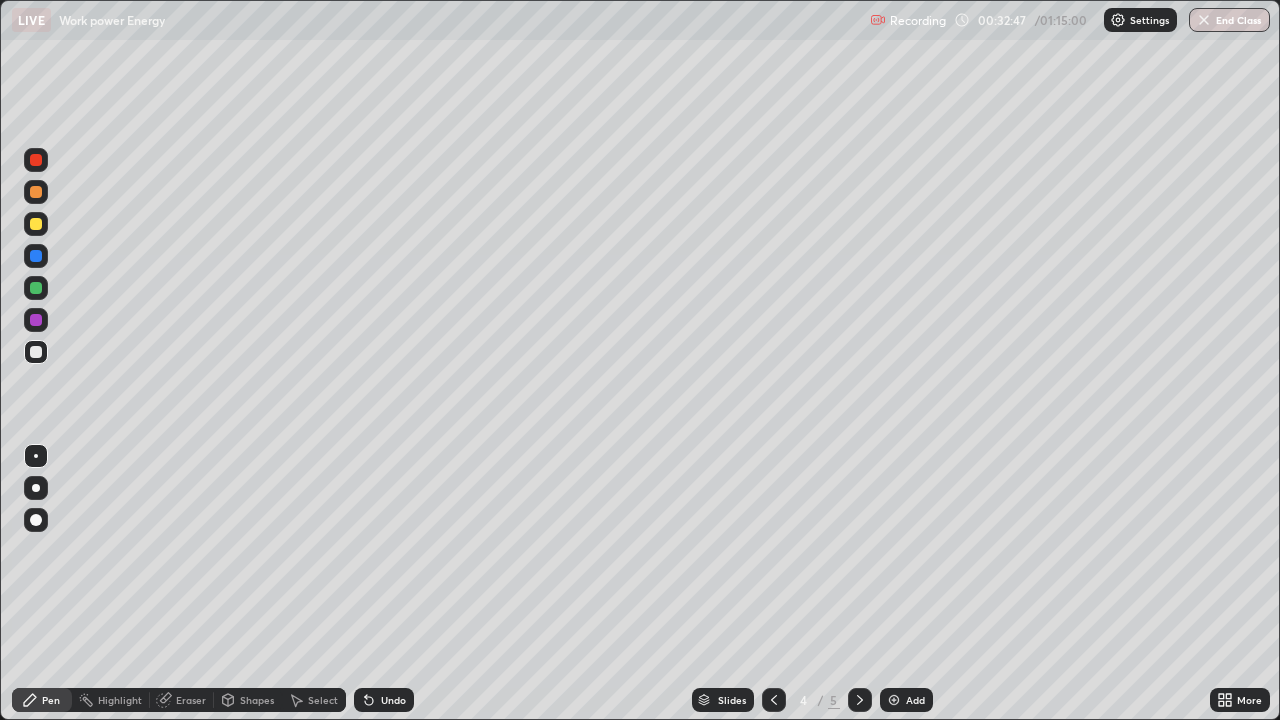 click on "Select" at bounding box center [314, 700] 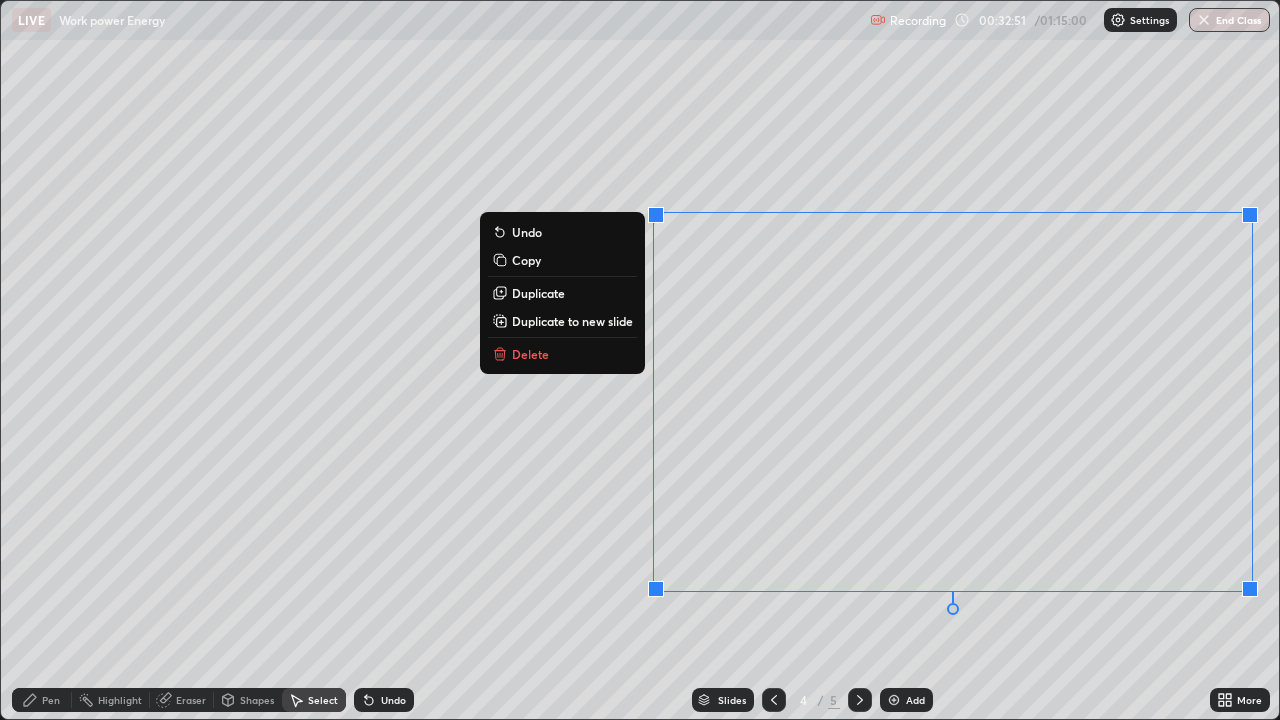 click on "Delete" at bounding box center [562, 354] 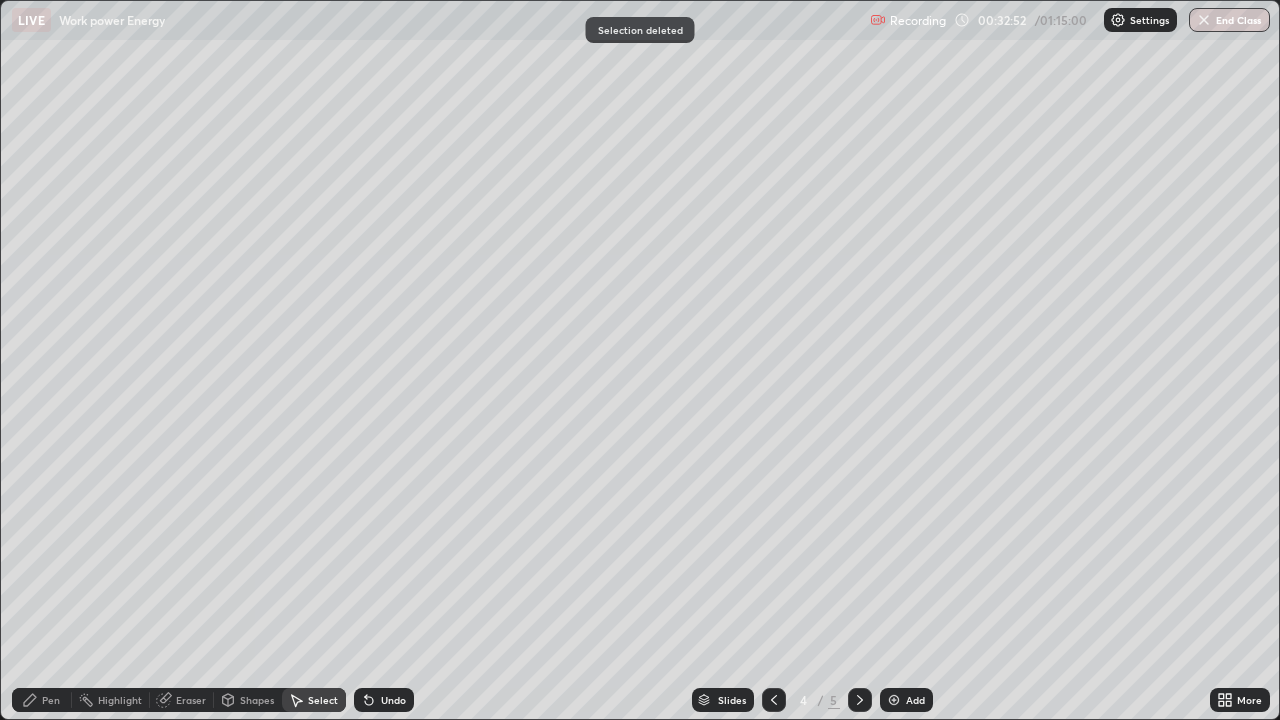 click on "Pen" at bounding box center (51, 700) 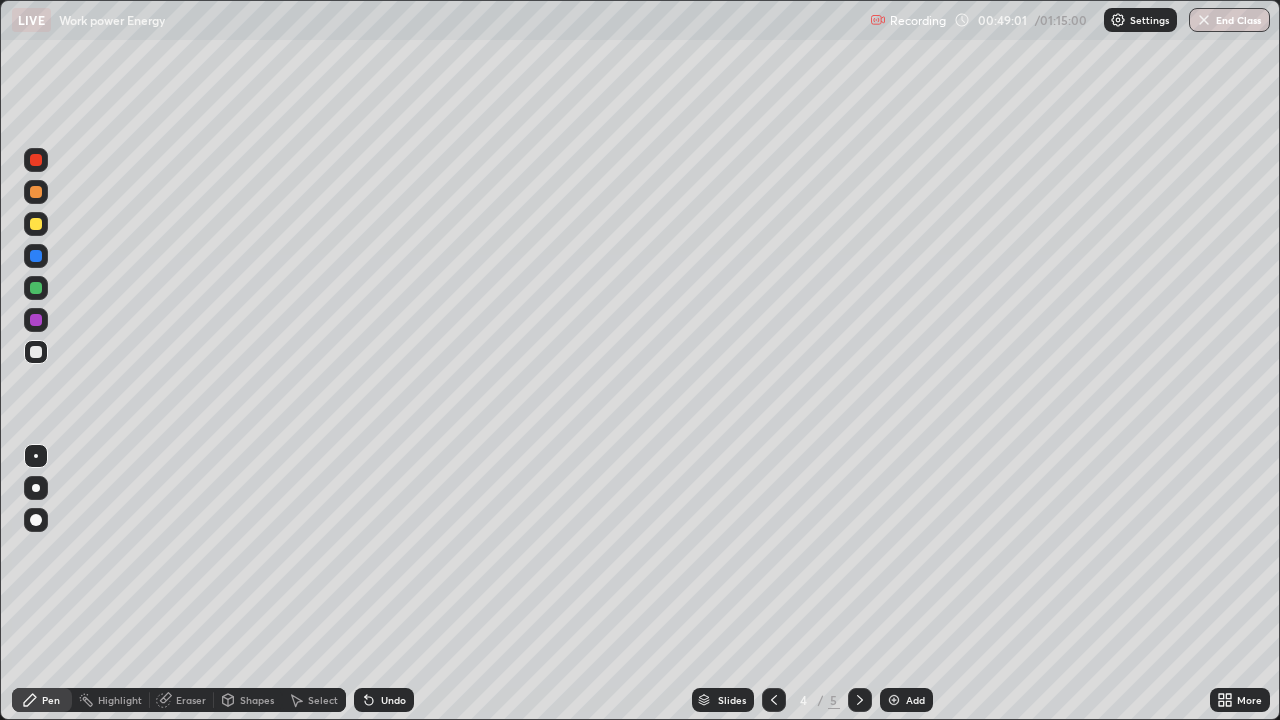 click on "Add" at bounding box center (906, 700) 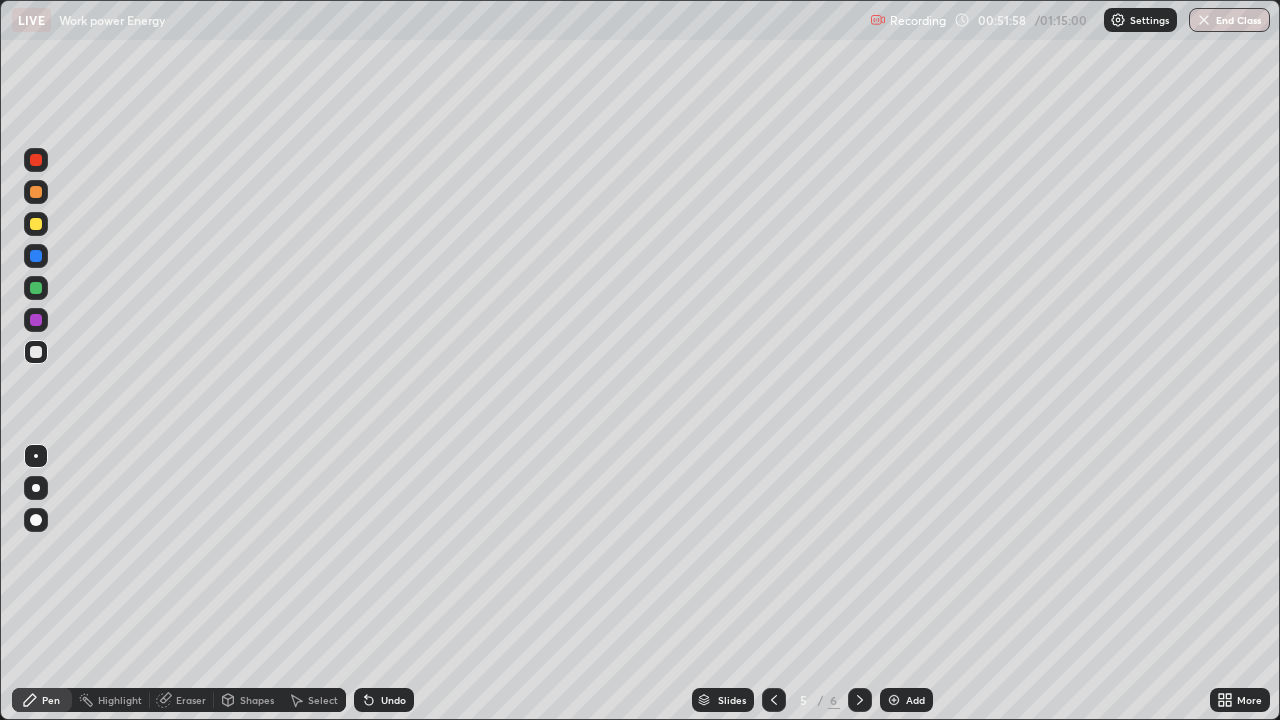 click on "Select" at bounding box center (323, 700) 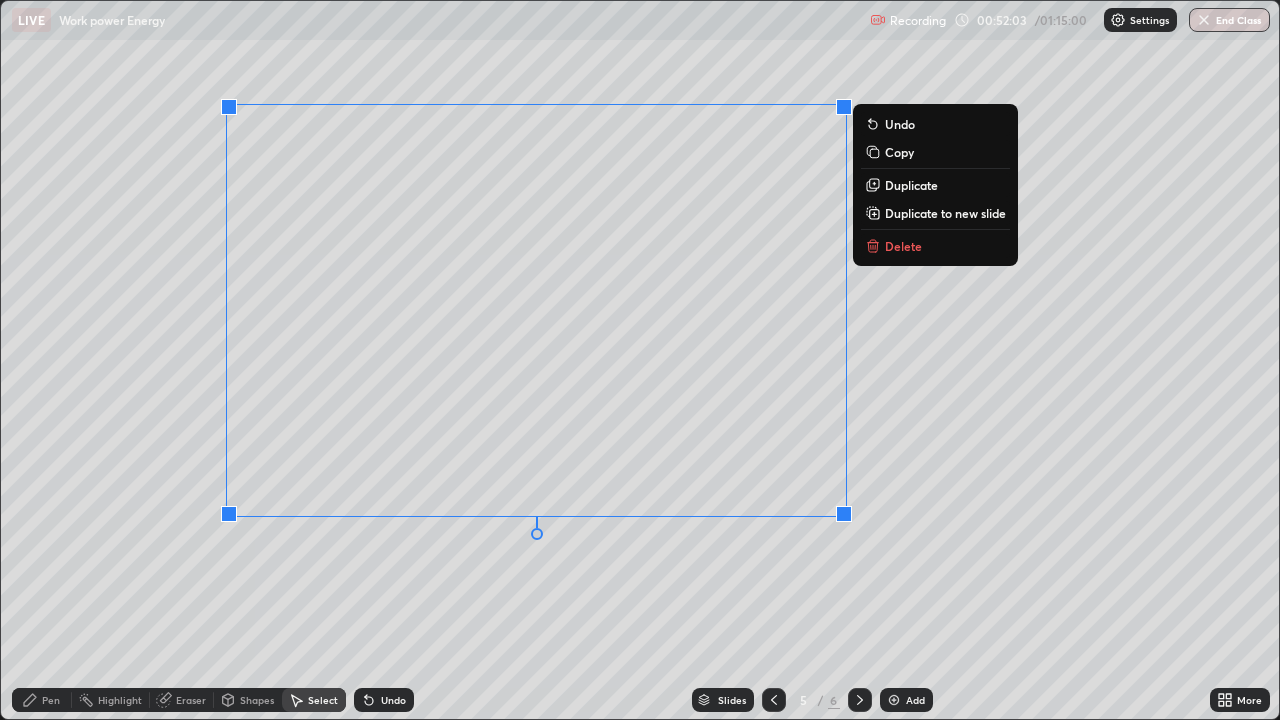 click on "Delete" at bounding box center (903, 246) 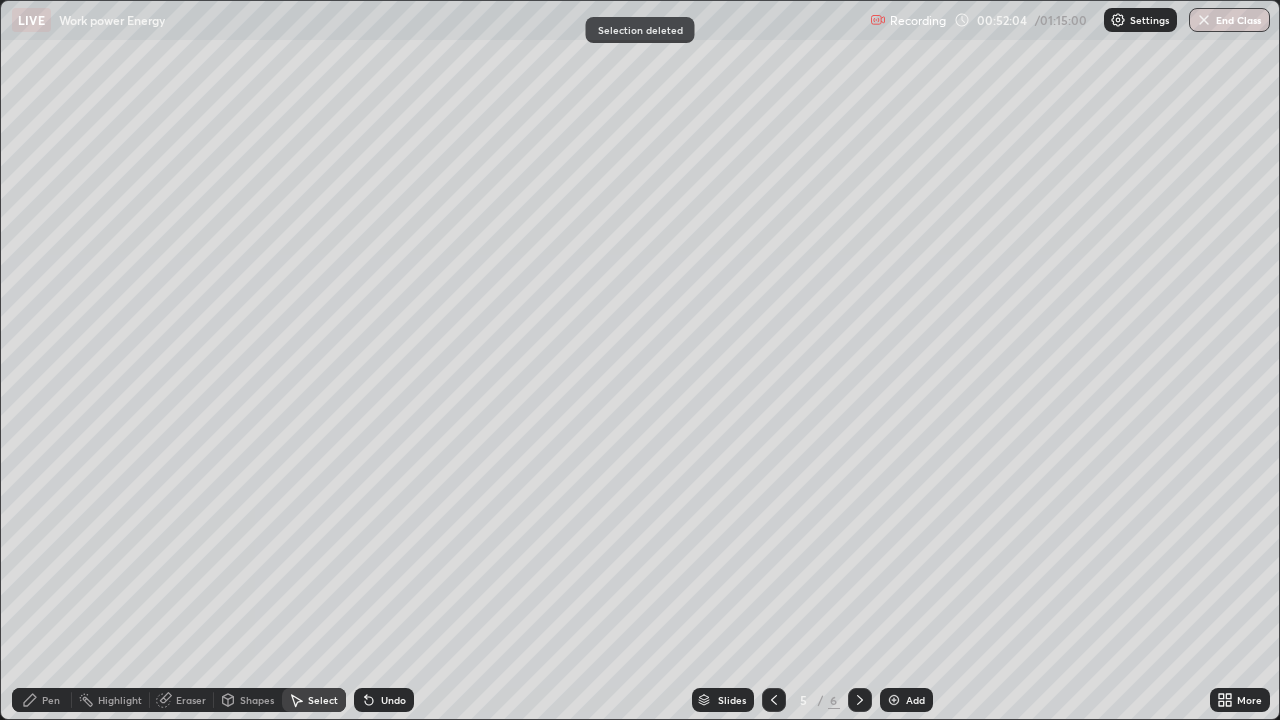 click on "Pen" at bounding box center [42, 700] 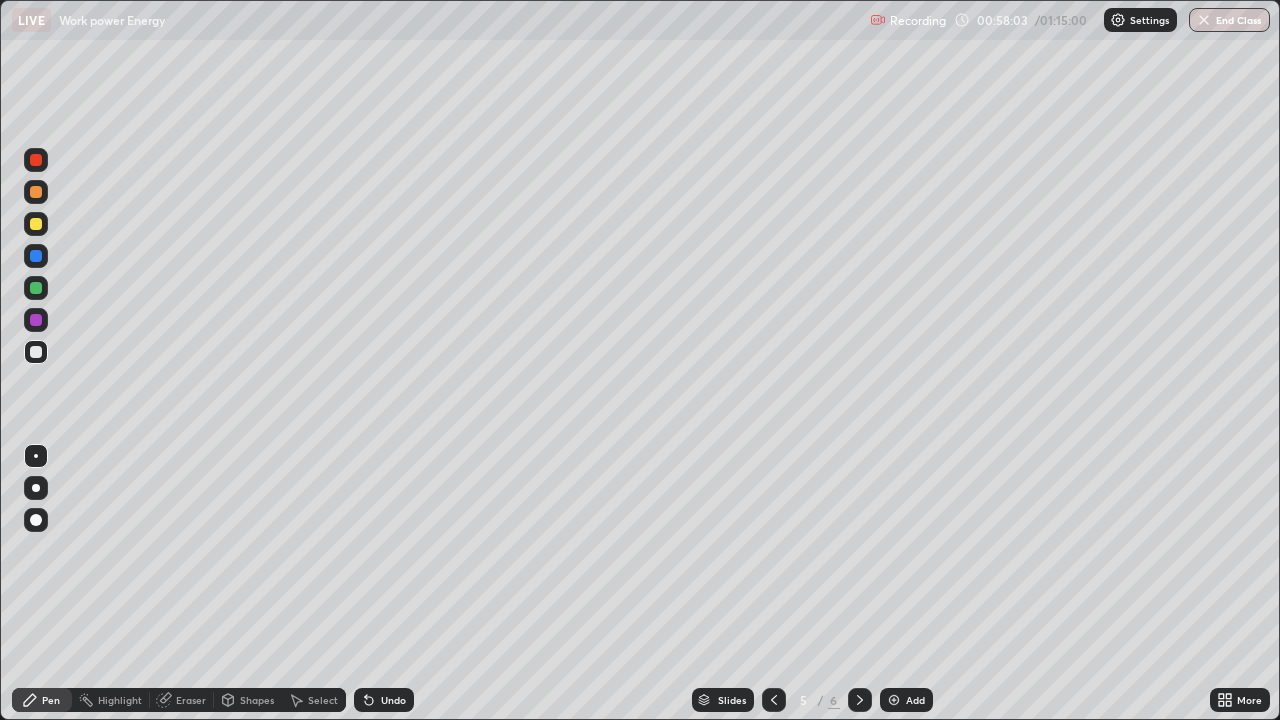 click on "Add" at bounding box center (915, 700) 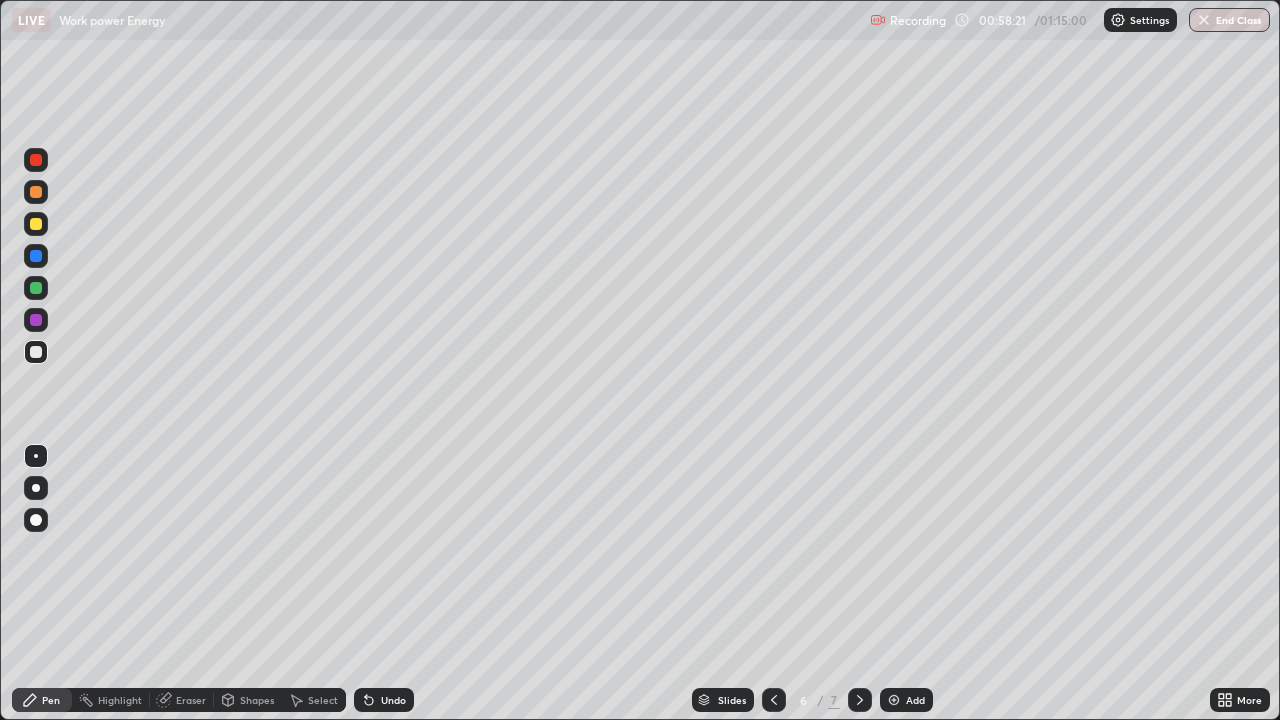 click on "Undo" at bounding box center (393, 700) 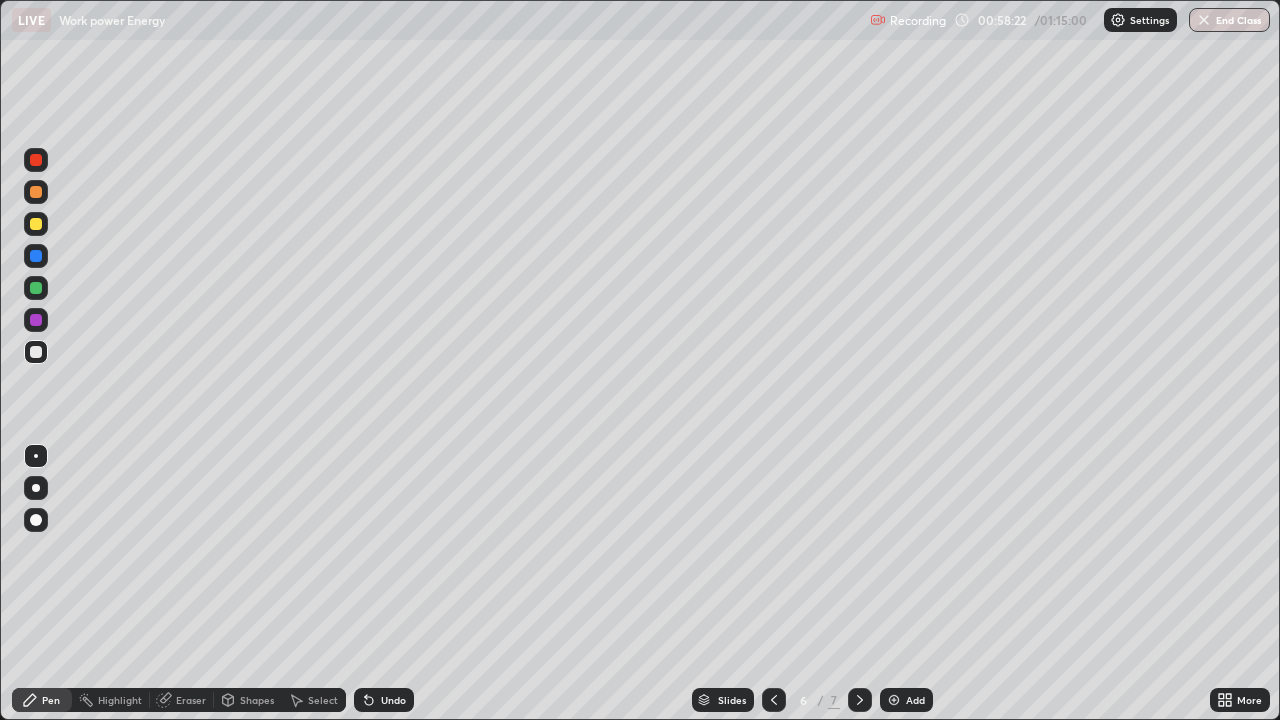 click on "Undo" at bounding box center [393, 700] 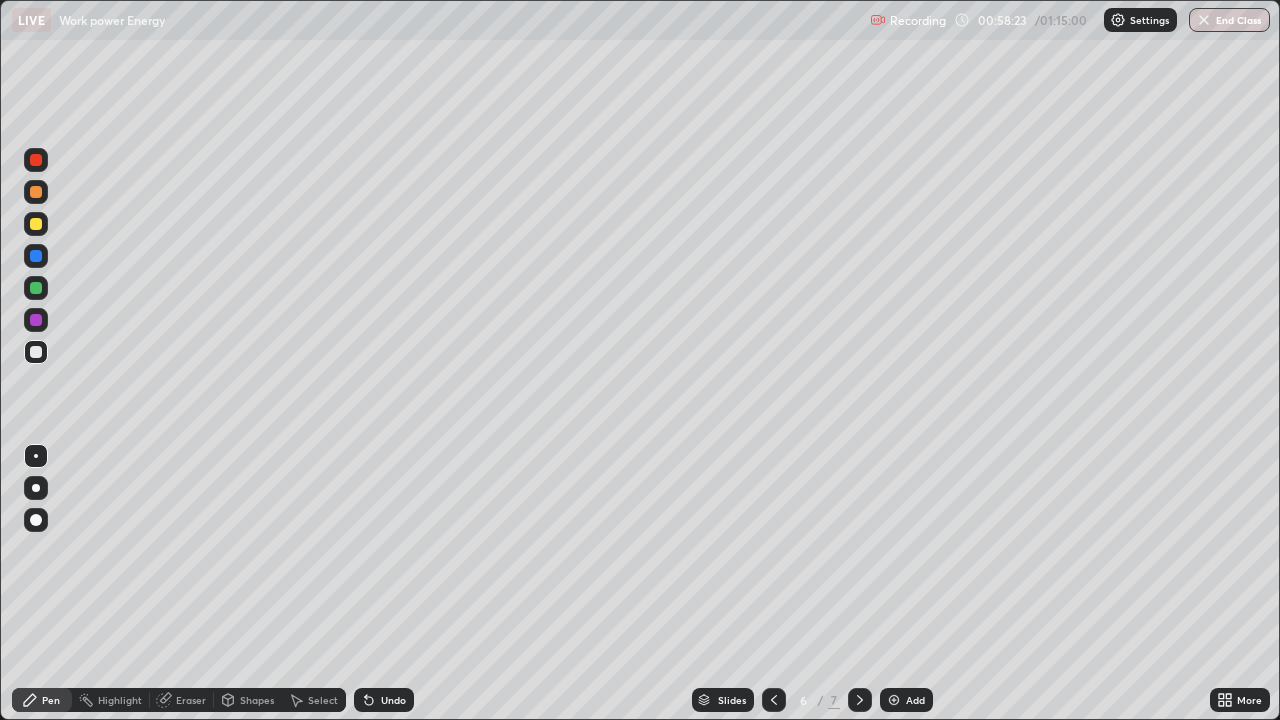 click on "Undo" at bounding box center [393, 700] 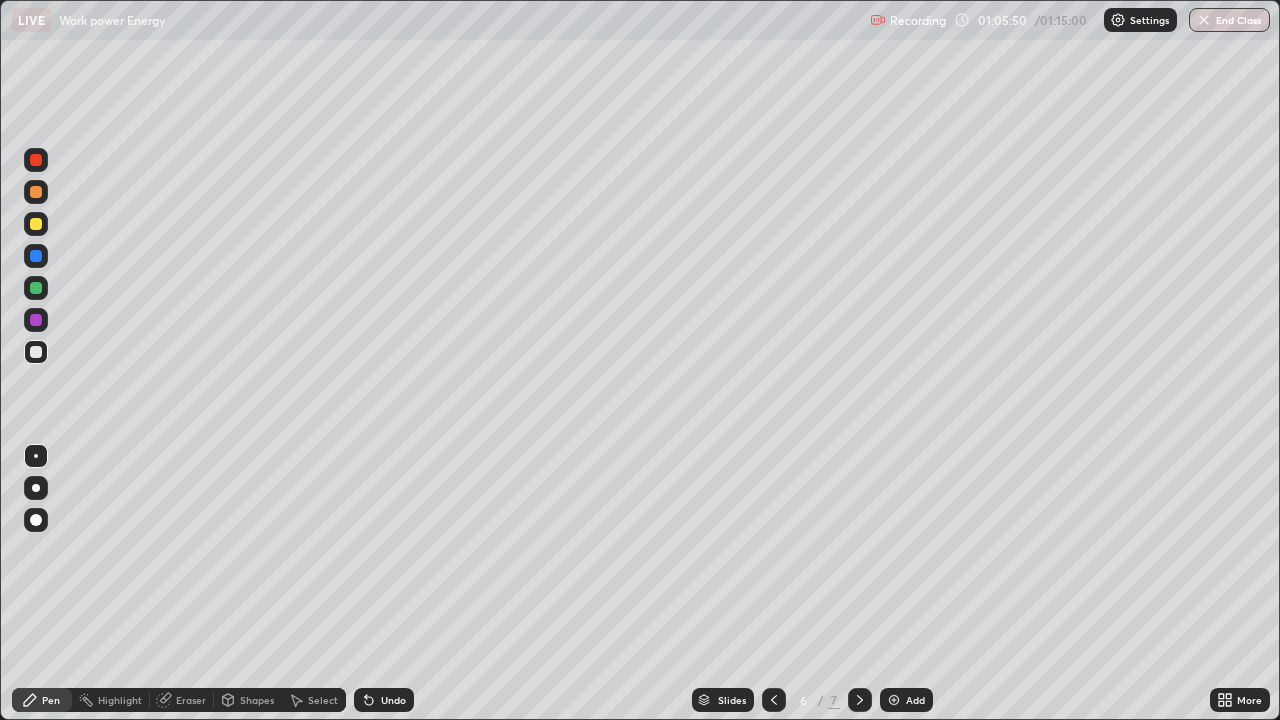click on "Add" at bounding box center (915, 700) 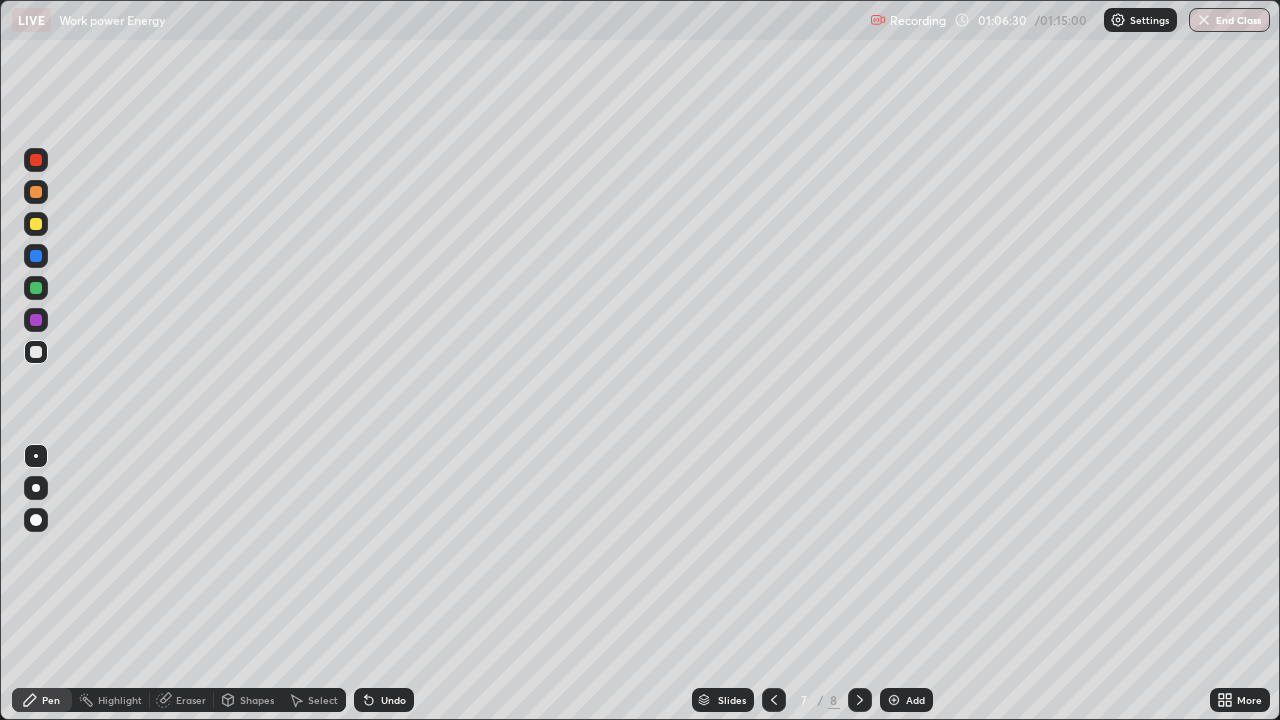 click on "Undo" at bounding box center [393, 700] 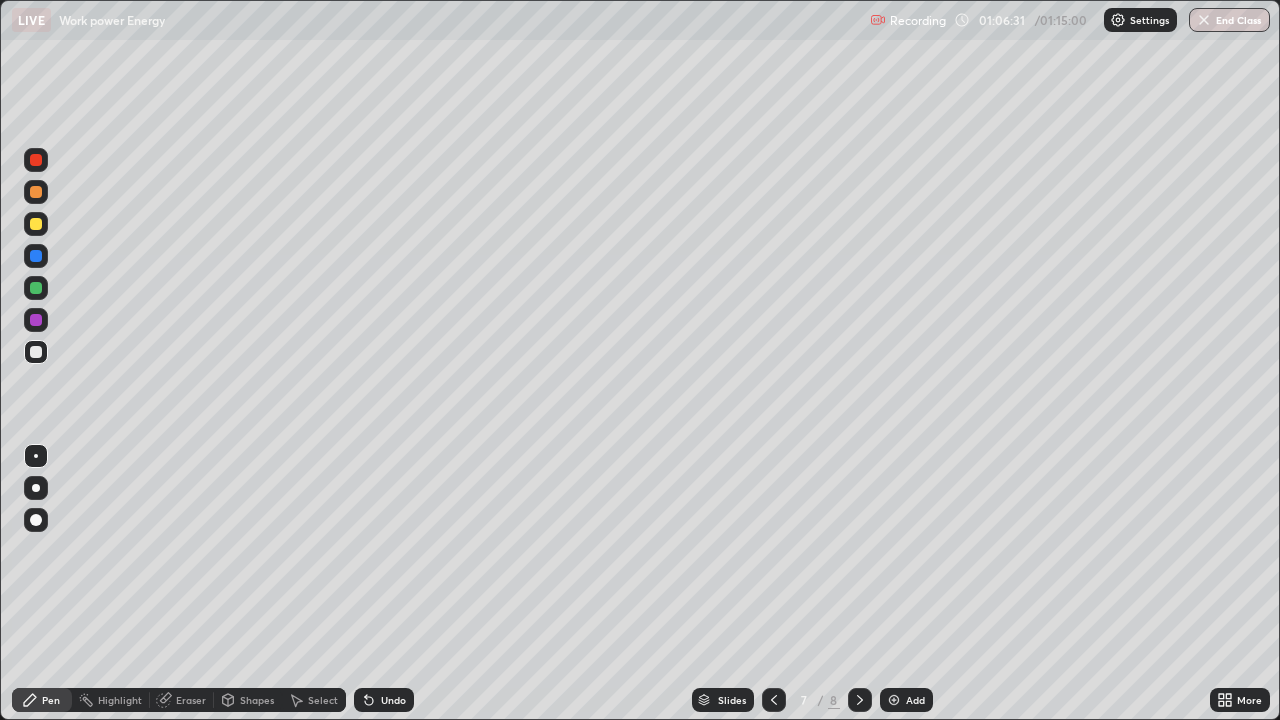 click on "Undo" at bounding box center [393, 700] 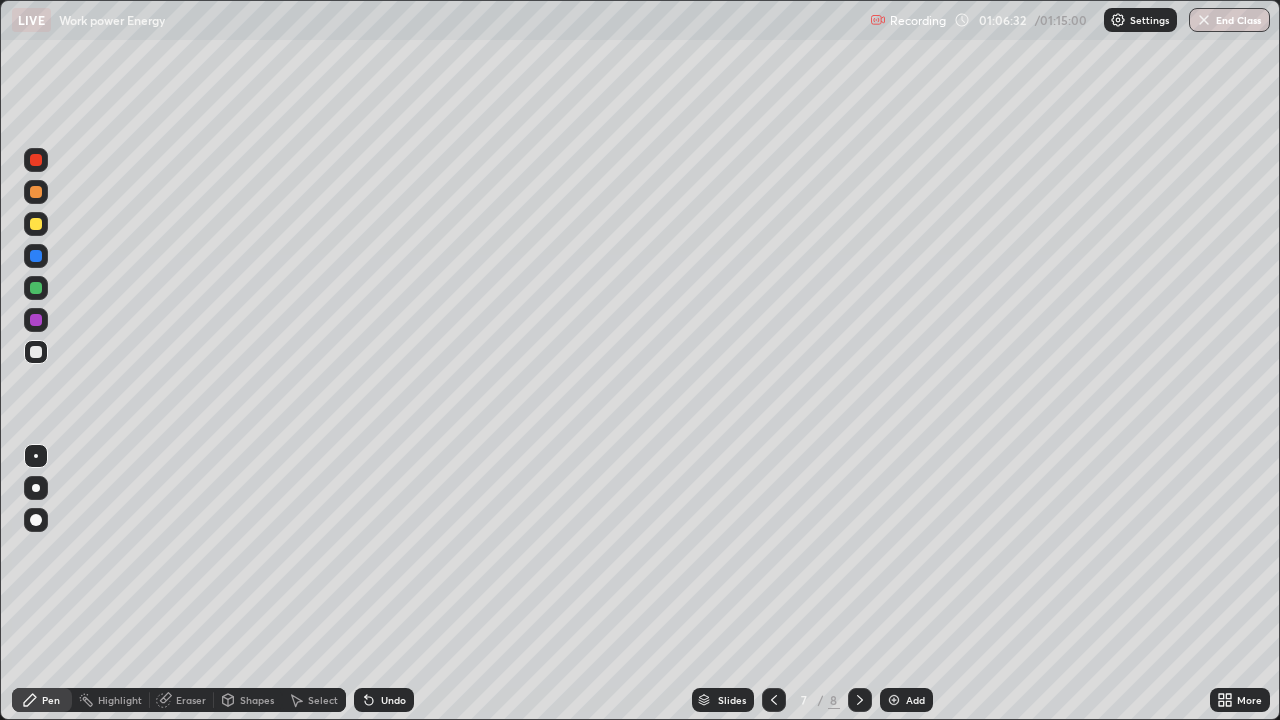 click on "Select" at bounding box center (314, 700) 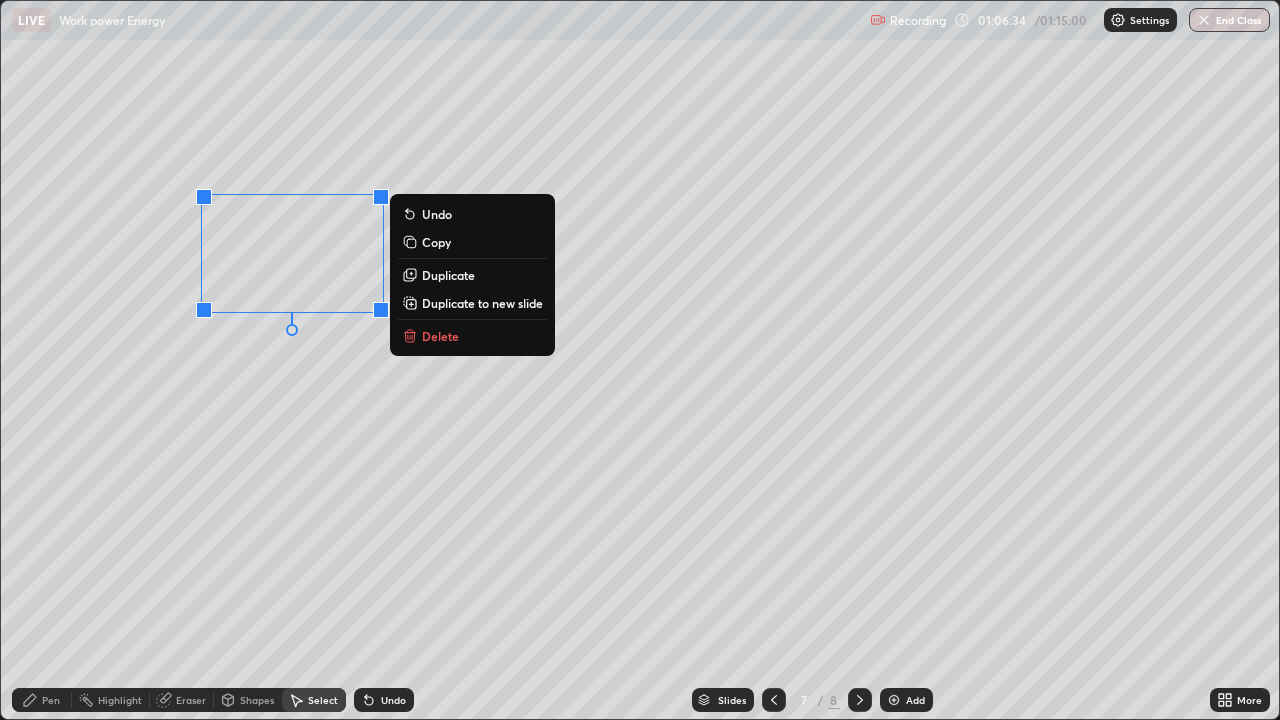 click on "Duplicate" at bounding box center [448, 275] 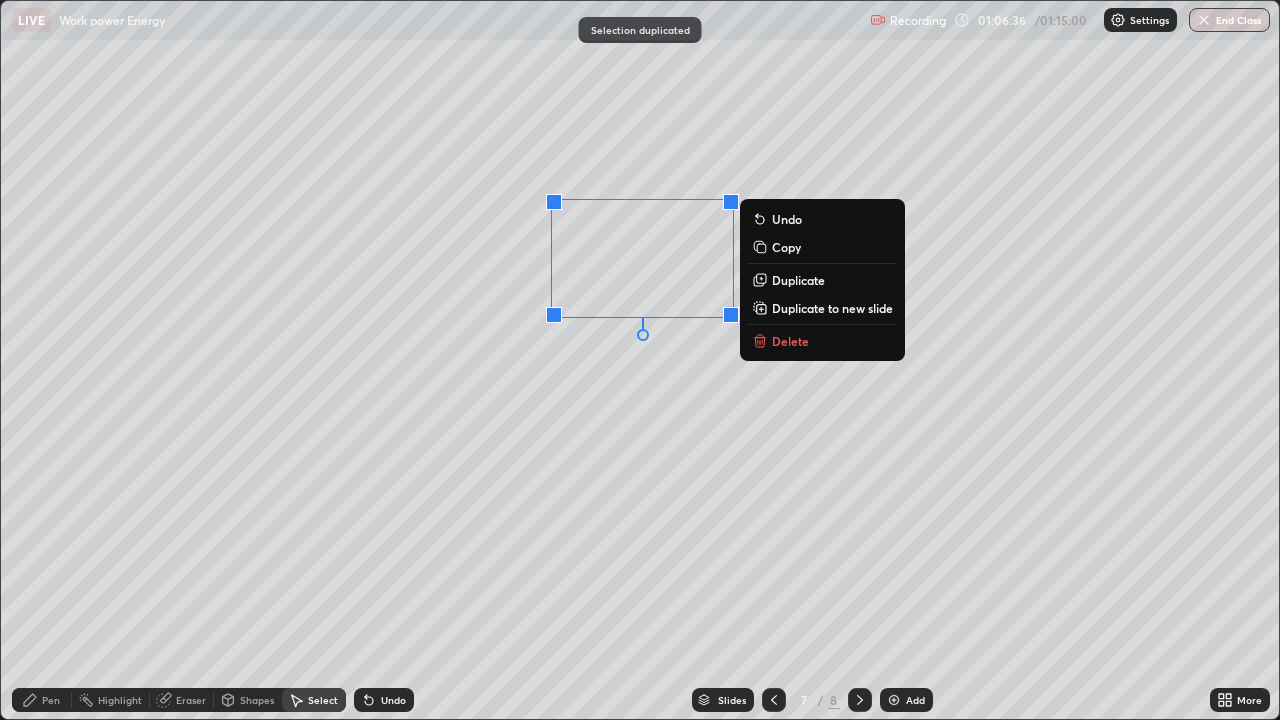 click on "0 ° Undo Copy Duplicate Duplicate to new slide Delete" at bounding box center (640, 360) 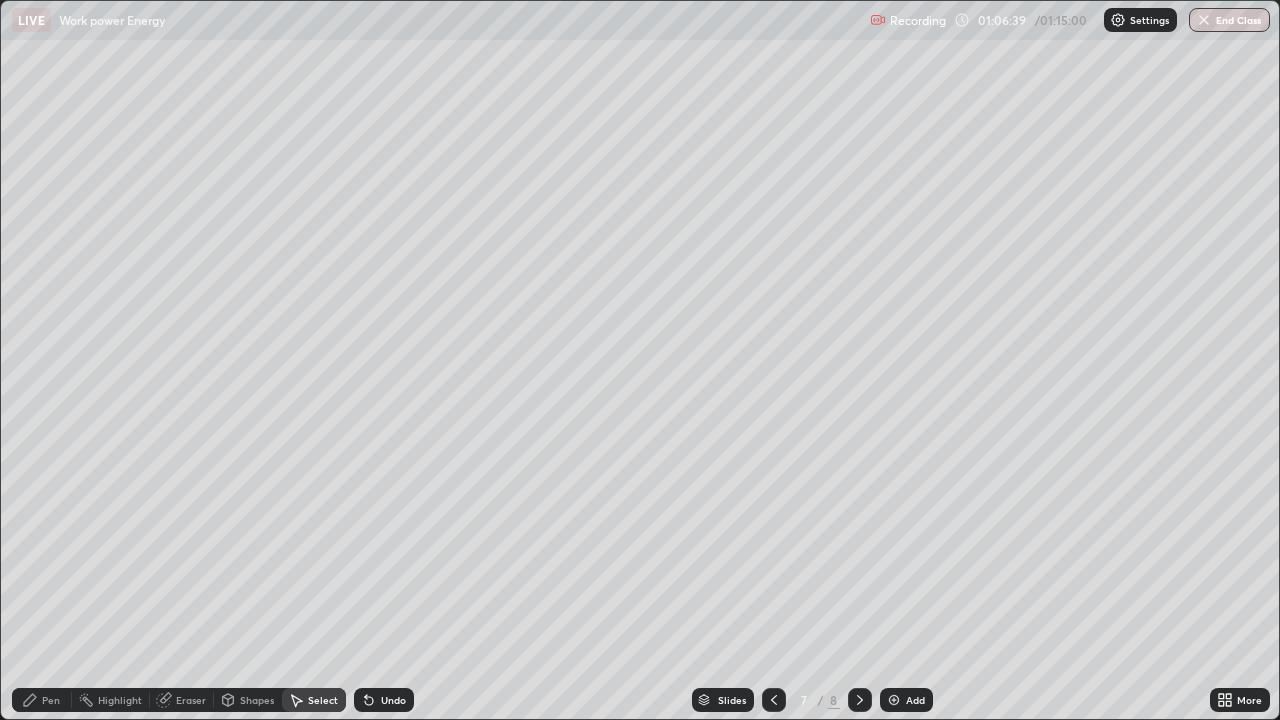 click on "Eraser" at bounding box center (191, 700) 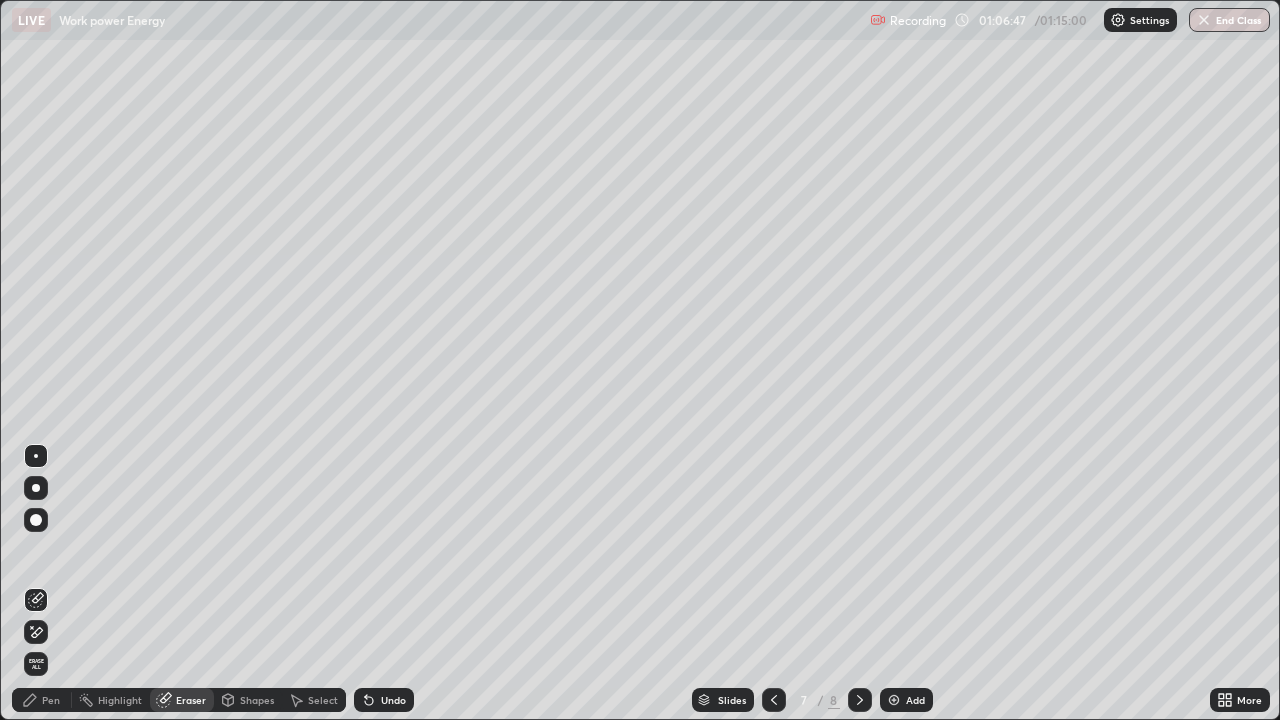 click on "Undo" at bounding box center (393, 700) 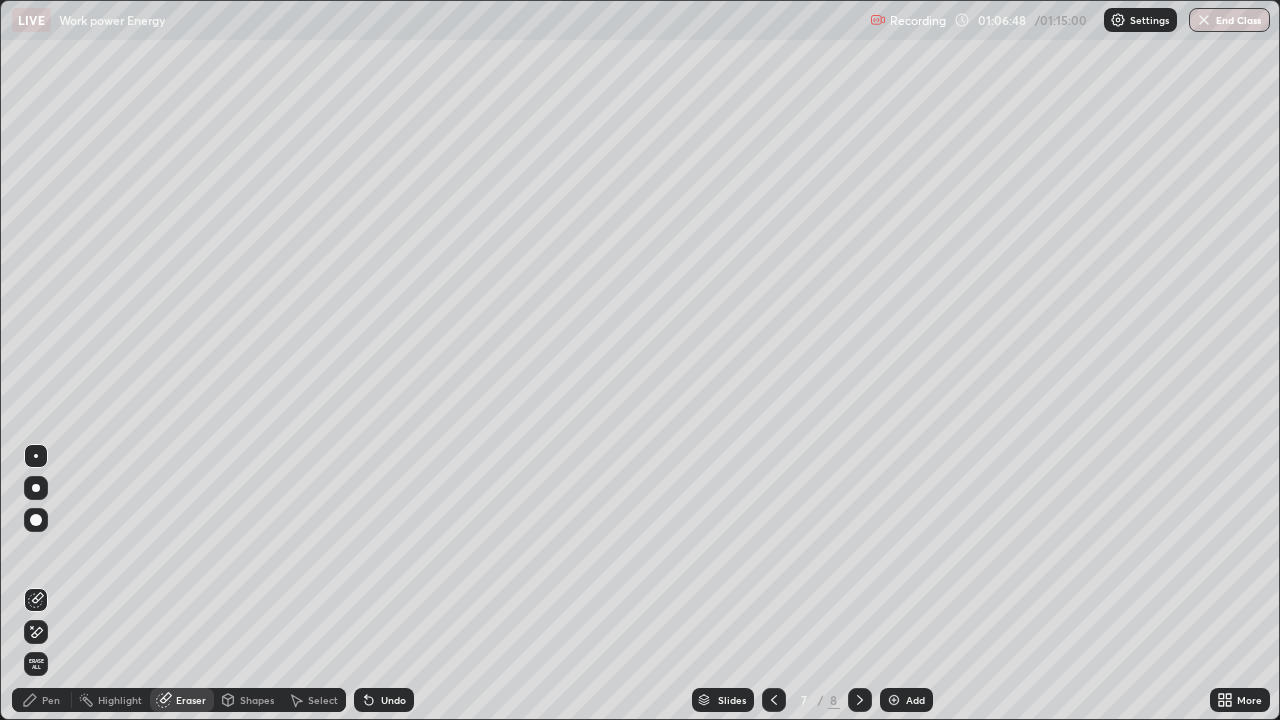 click on "Pen" at bounding box center (51, 700) 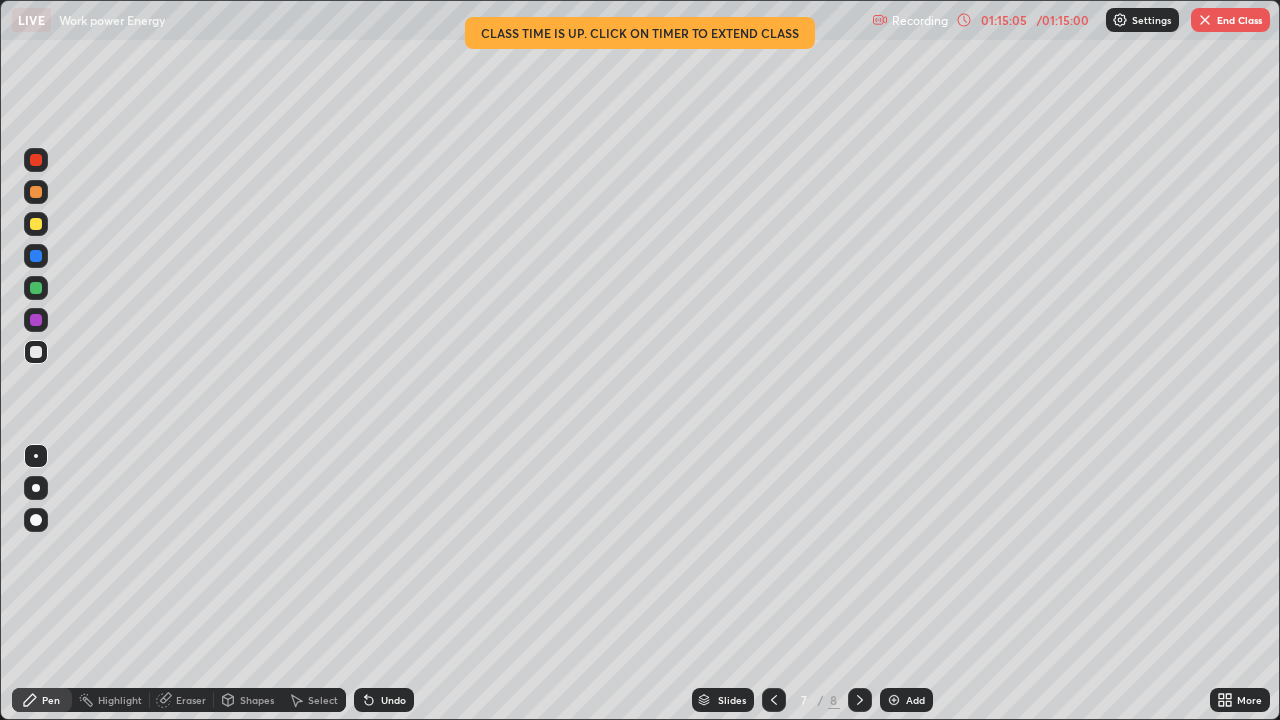 click 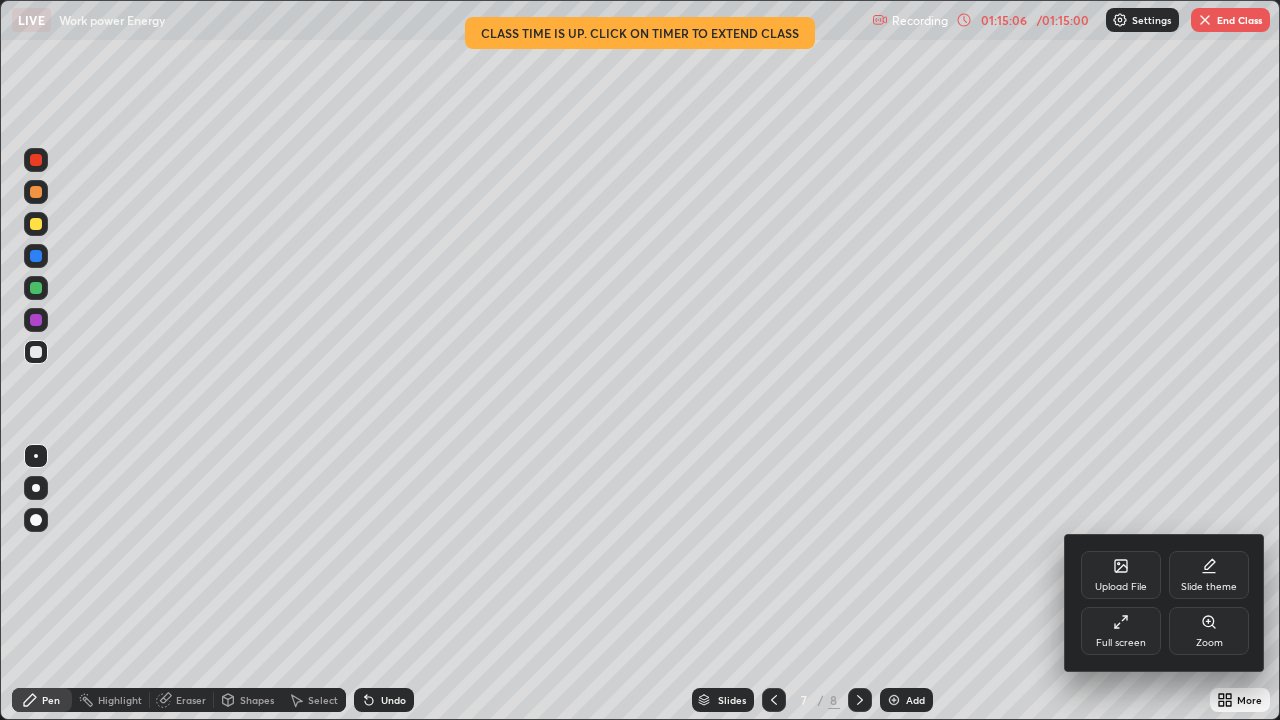click on "Full screen" at bounding box center (1121, 631) 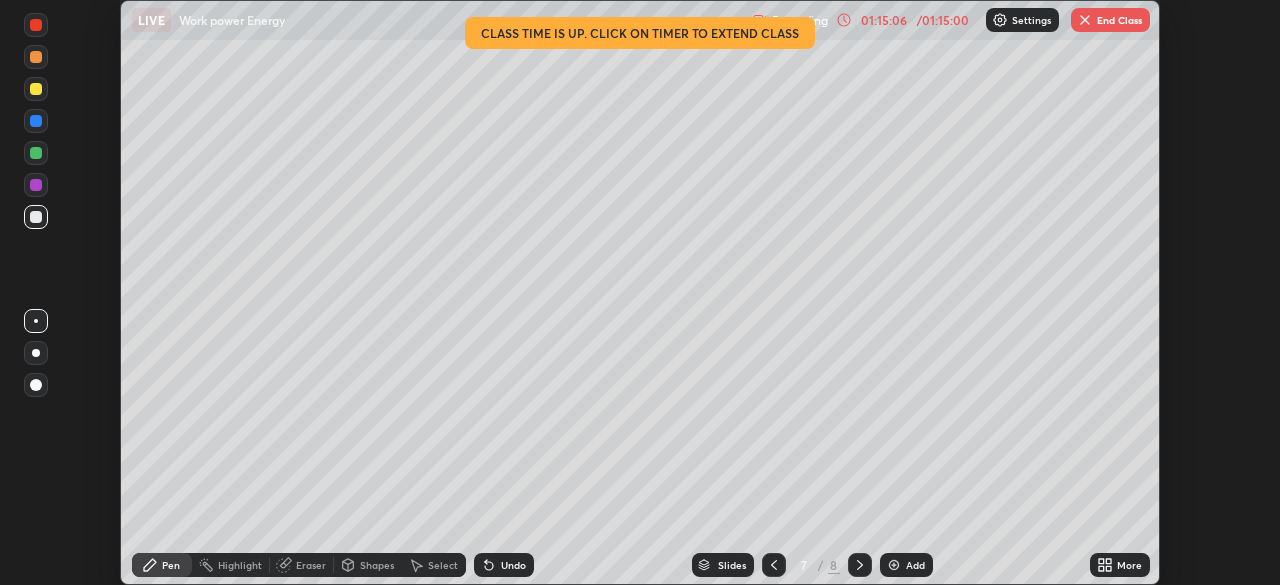 scroll, scrollTop: 585, scrollLeft: 1280, axis: both 